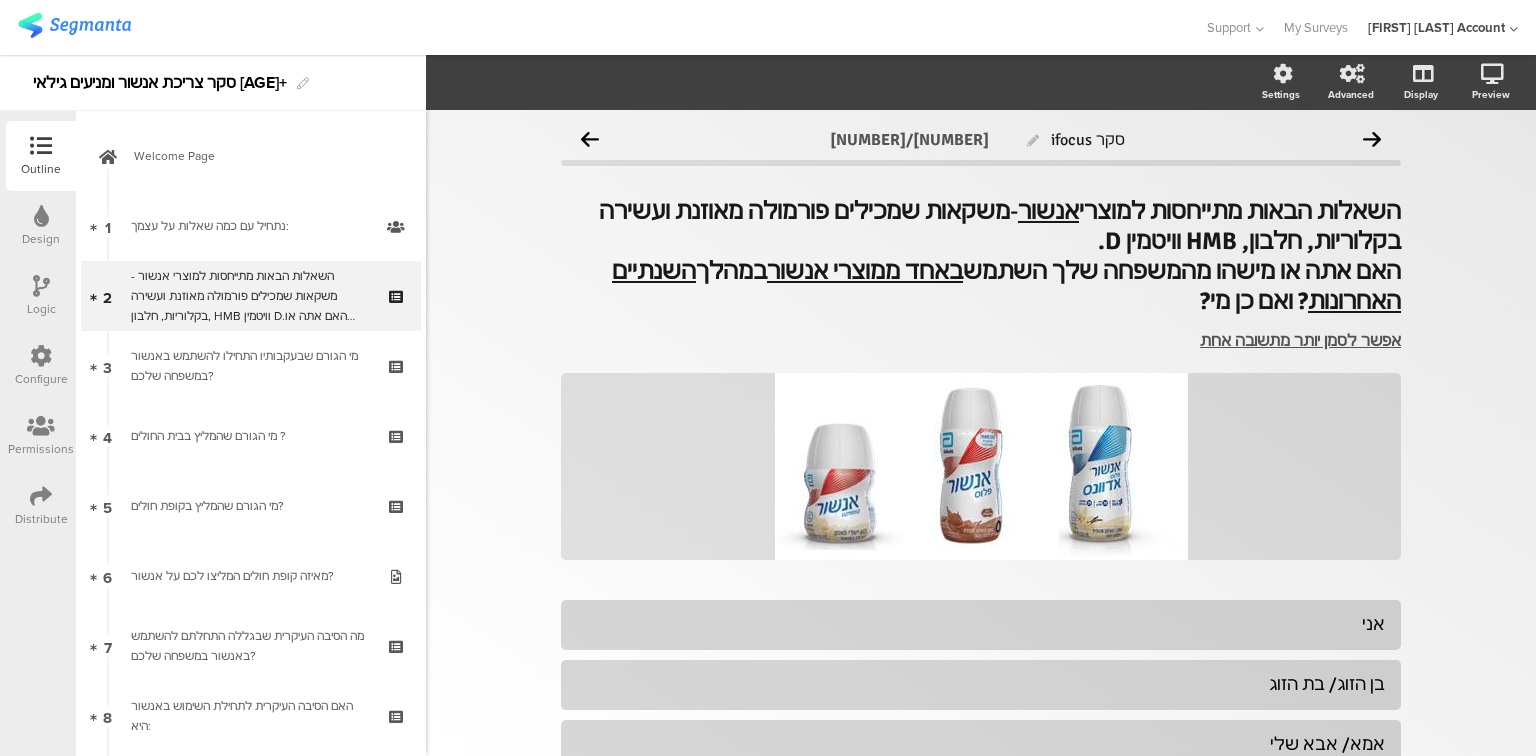 scroll, scrollTop: 0, scrollLeft: 0, axis: both 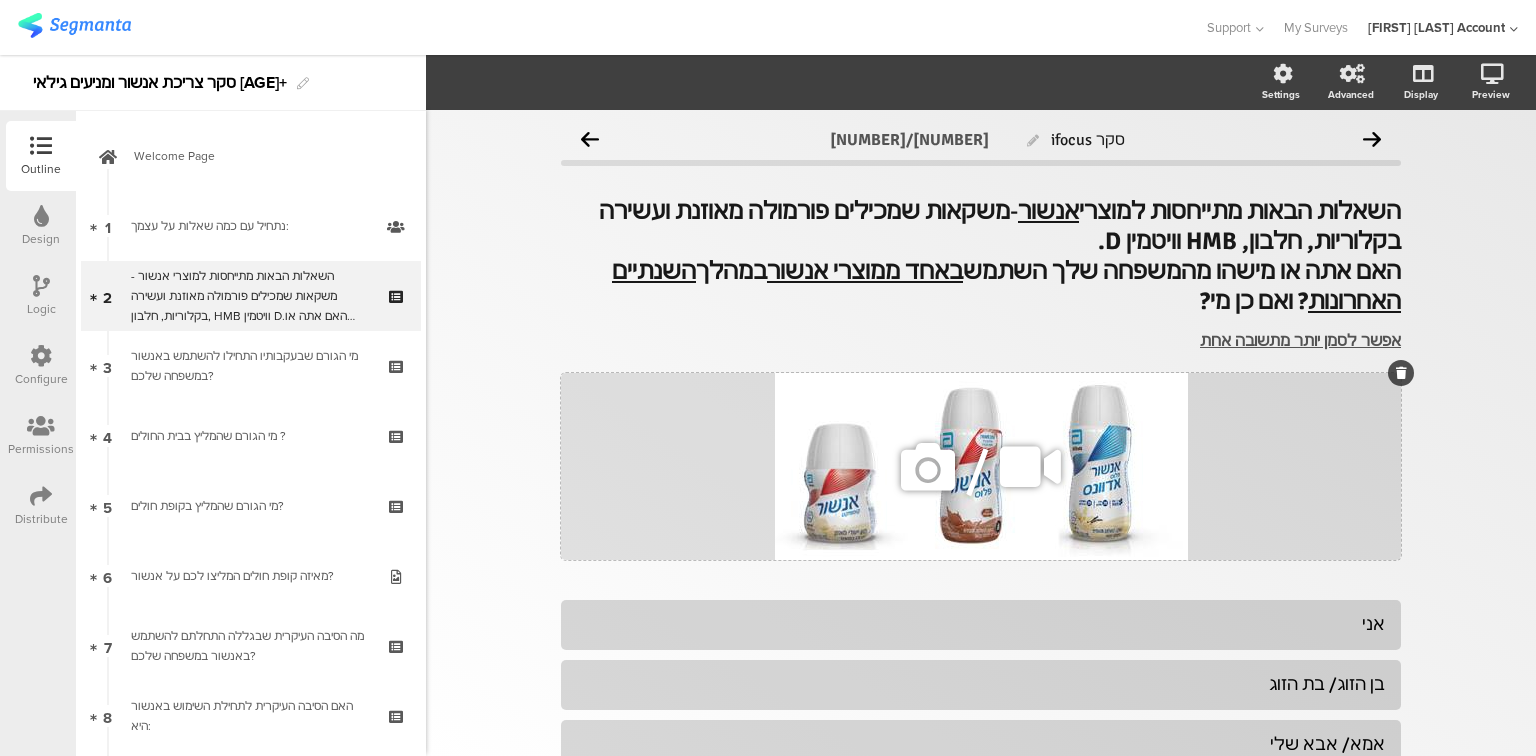 click at bounding box center [928, 467] 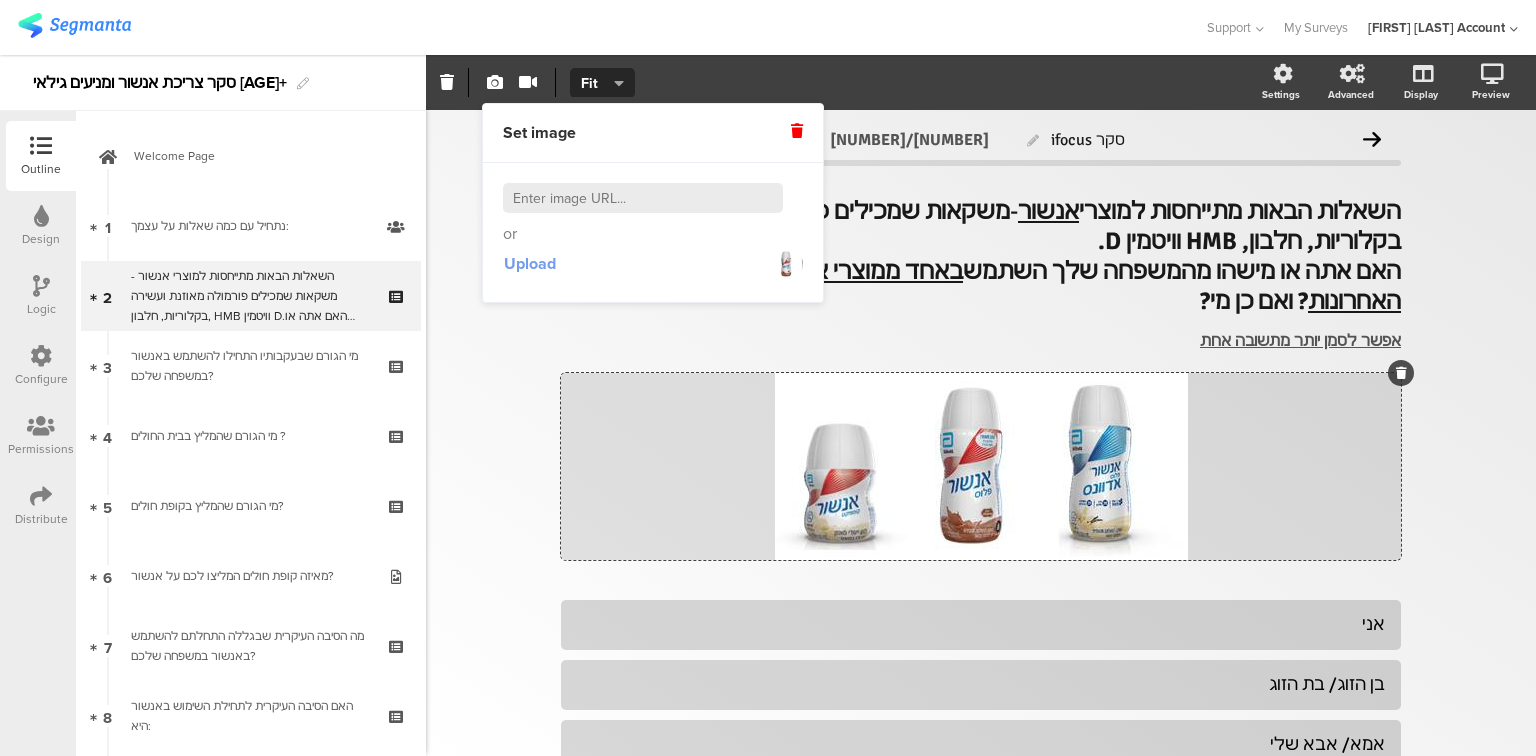 click on "Upload" at bounding box center (530, 263) 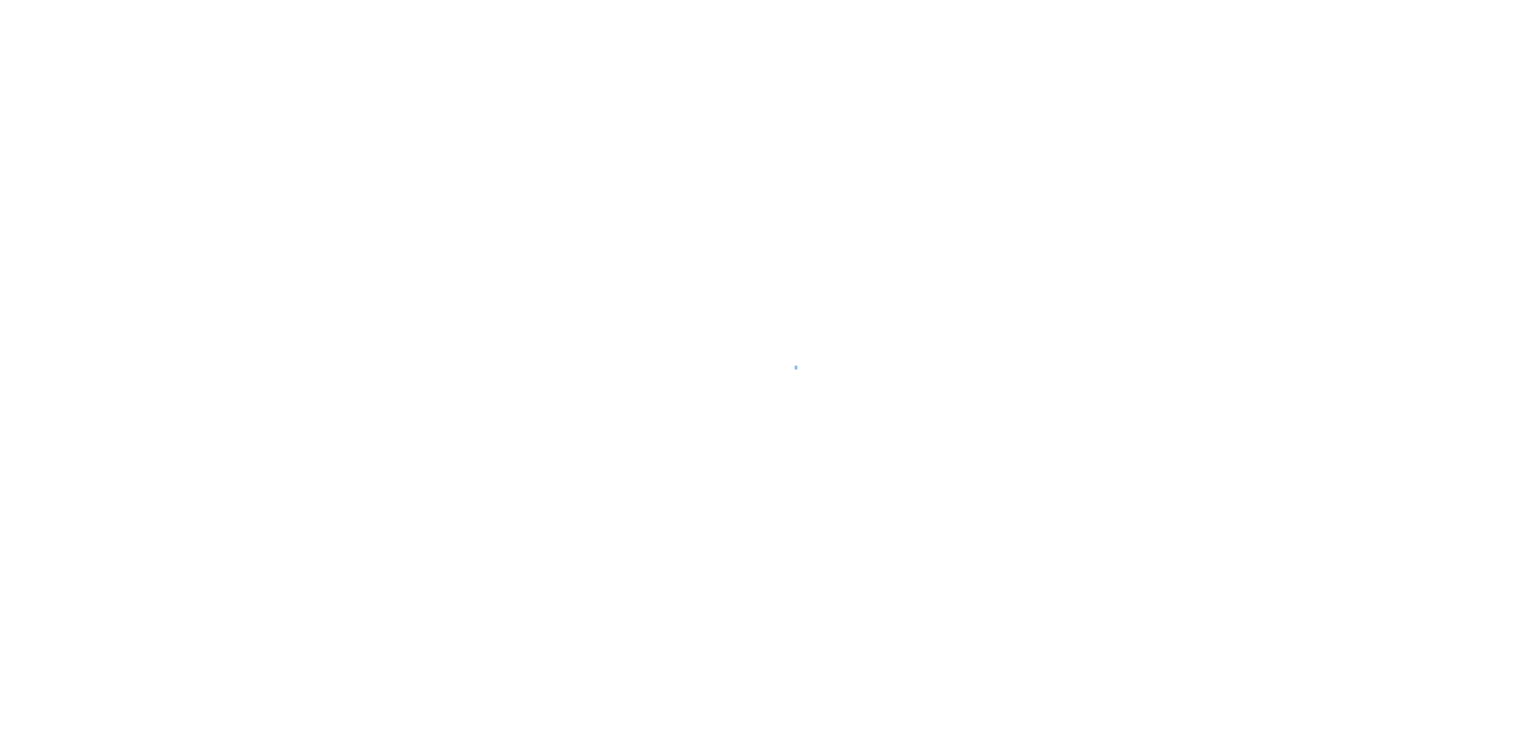 scroll, scrollTop: 0, scrollLeft: 0, axis: both 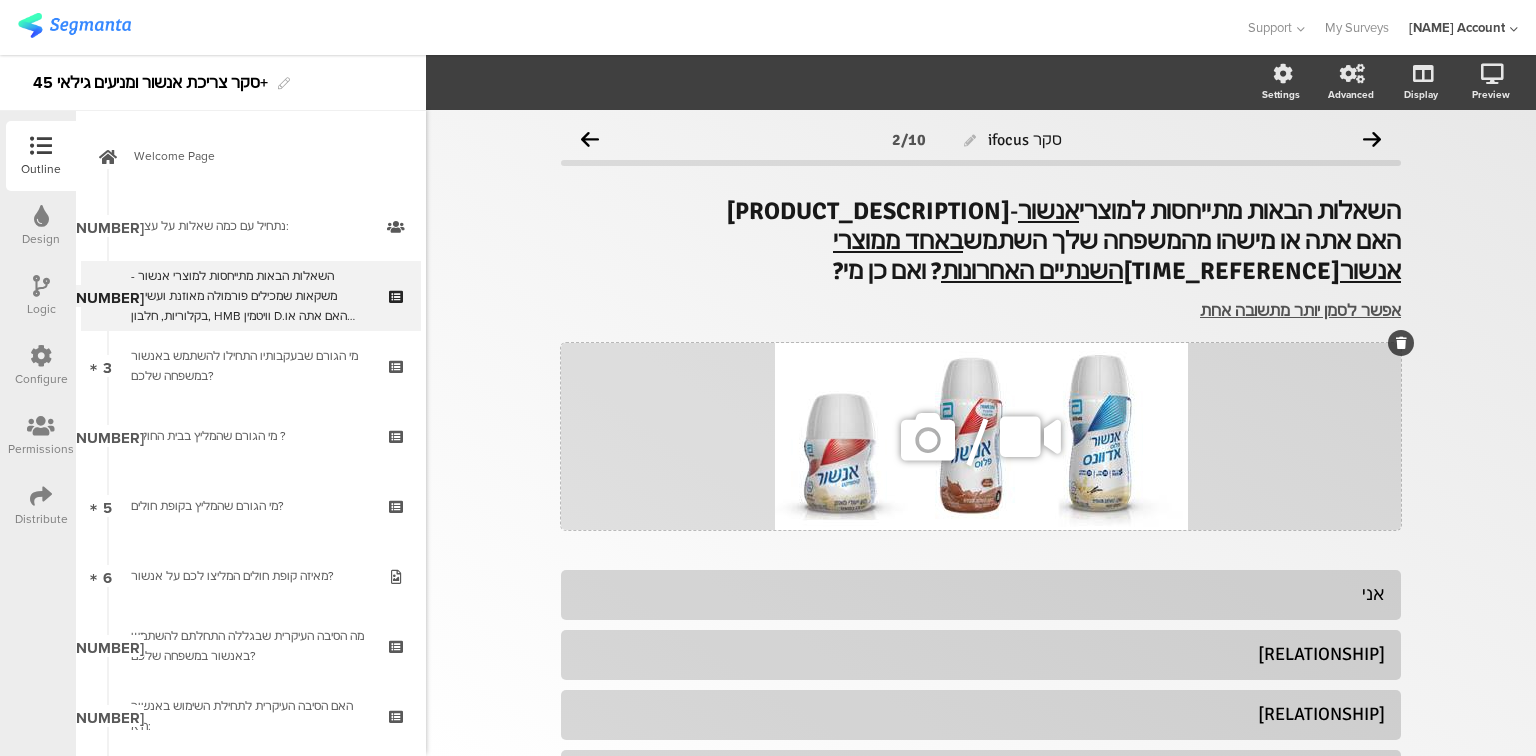 click at bounding box center (928, 467) 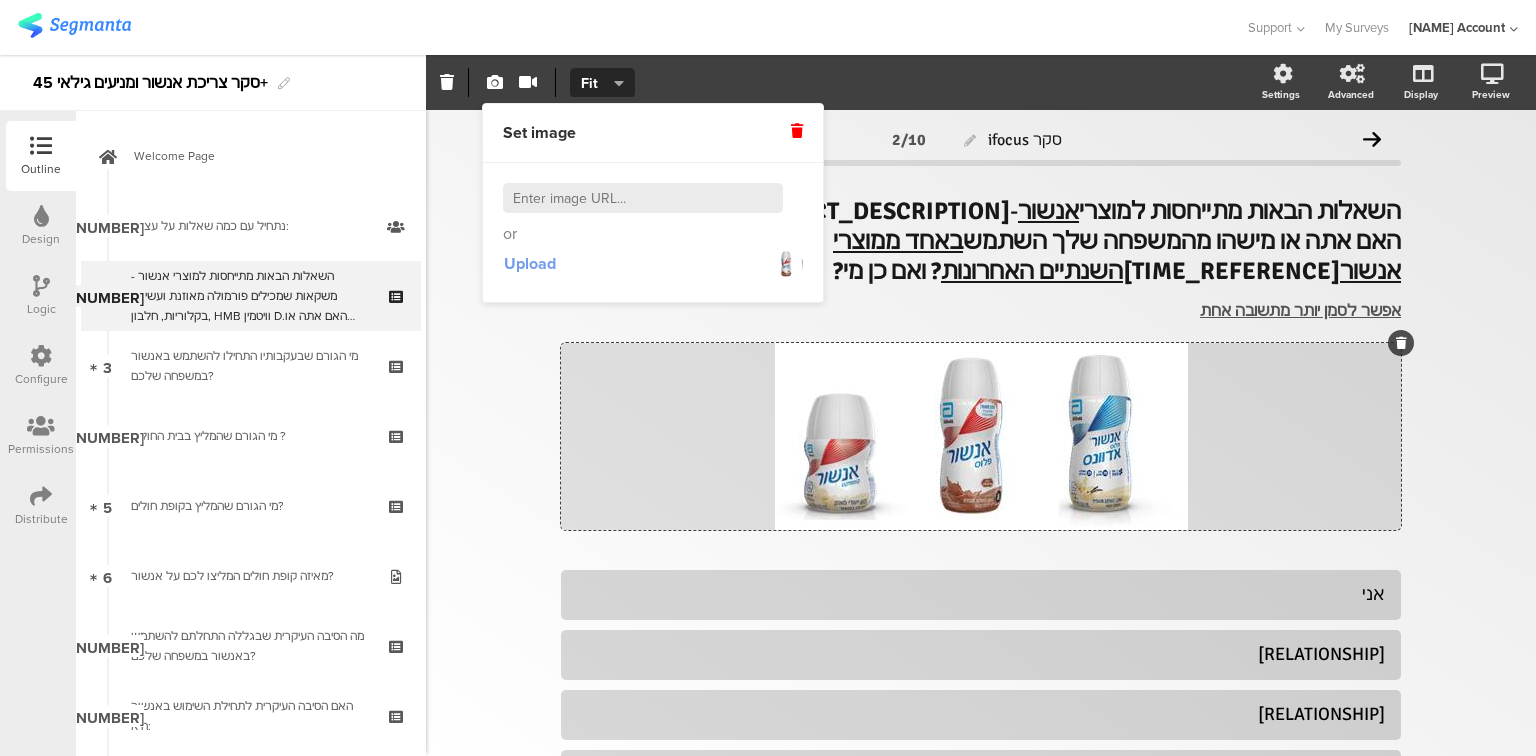 click on "Upload" at bounding box center (530, 263) 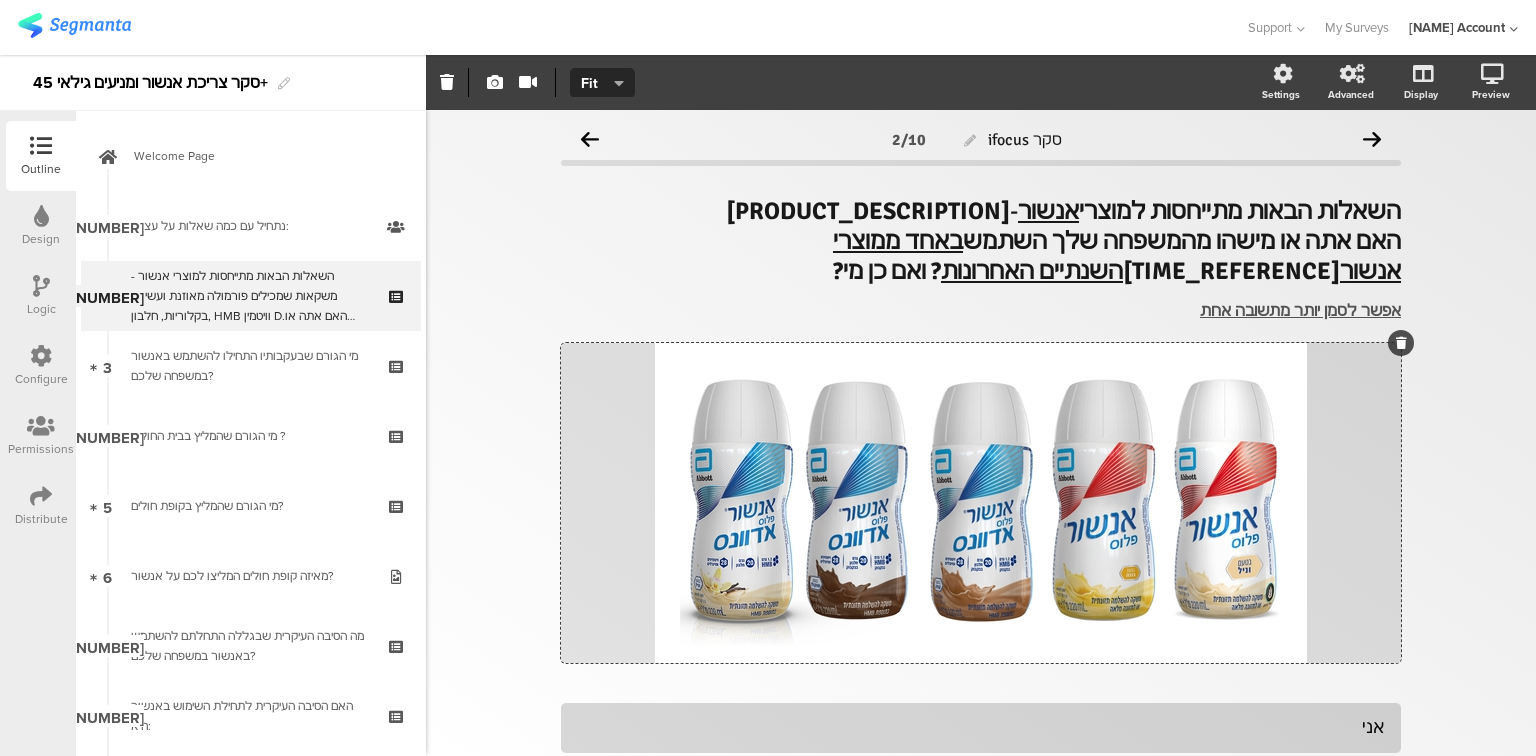 click on "סקר ifocus
2/10
השאלות הבאות מתייחסות למוצרי  אנשור  -  משקאות שמכילים פורמולה מאוזנת ועשירה בקלוריות, חלבון, HMB וויטמין D. האם אתה או מישהו מהמשפחה שלך השתמש  באחד ממוצרי אנשור  במהלך  השנתיים האחרונות ? ואם כן מי?
השאלות הבאות מתייחסות למוצרי  אנשור  -  האם אתה או מישהו מהמשפחה שלך השתמש  באחד ממוצרי אנשור  במהלך" at bounding box center (981, 667) 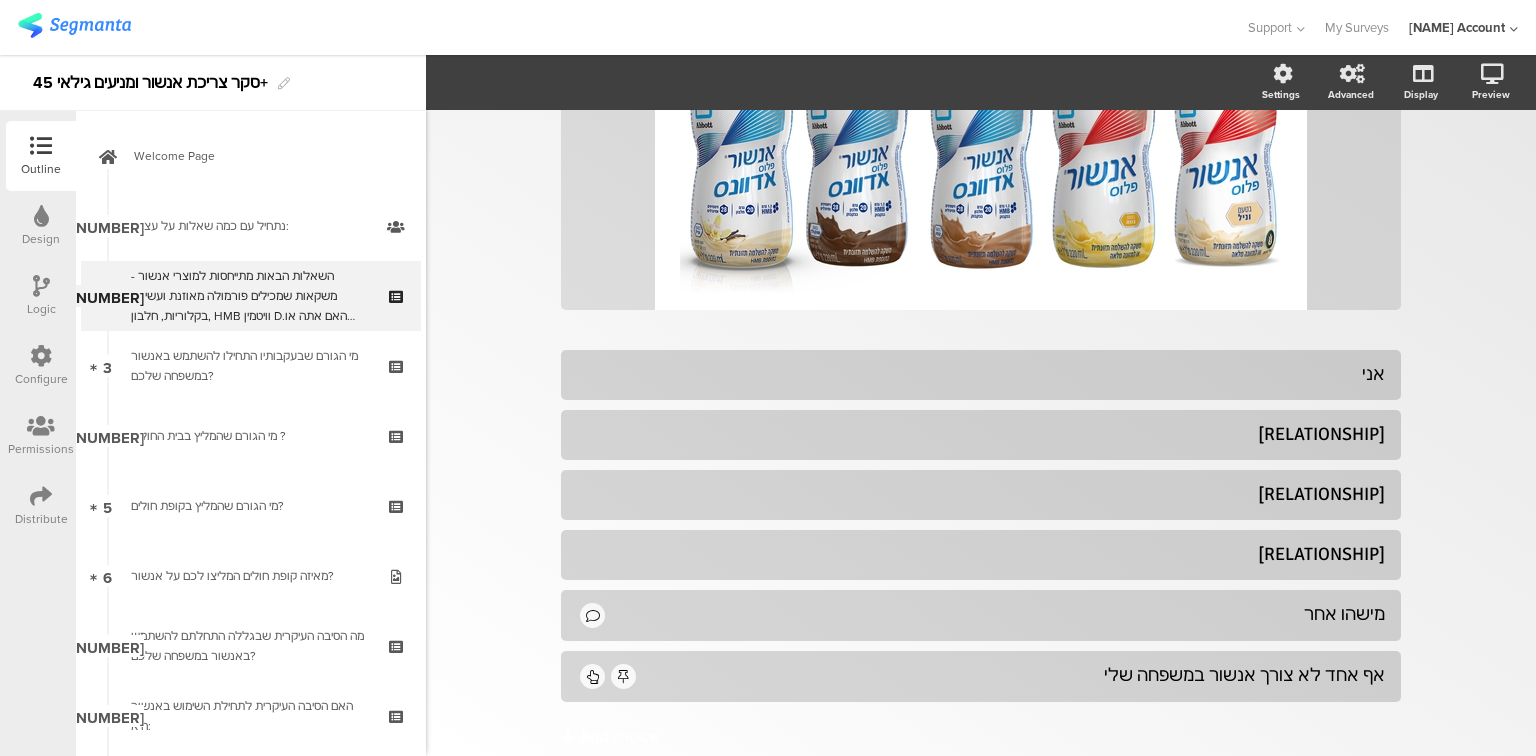 scroll, scrollTop: 400, scrollLeft: 0, axis: vertical 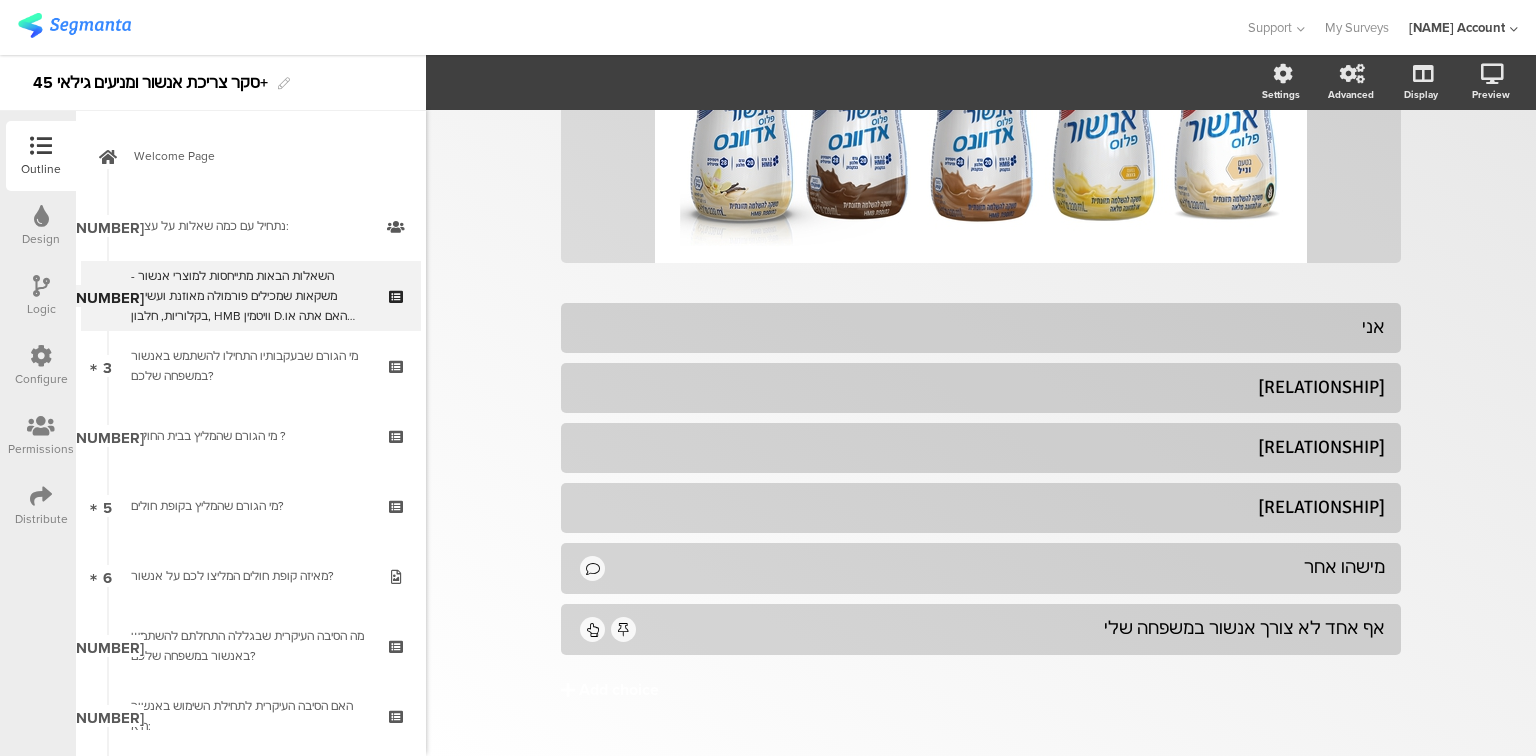 click on "סקר ifocus
2/10
השאלות הבאות מתייחסות למוצרי  אנשור  -  משקאות שמכילים פורמולה מאוזנת ועשירה בקלוריות, חלבון, HMB וויטמין D. האם אתה או מישהו מהמשפחה שלך השתמש  באחד ממוצרי אנשור  במהלך  השנתיים האחרונות ? ואם כן מי?
השאלות הבאות מתייחסות למוצרי  אנשור  -  משקאות שמכילים פורמולה מאוזנת ועשירה בקלוריות, חלבון, HMB וויטמין D." at bounding box center (981, 267) 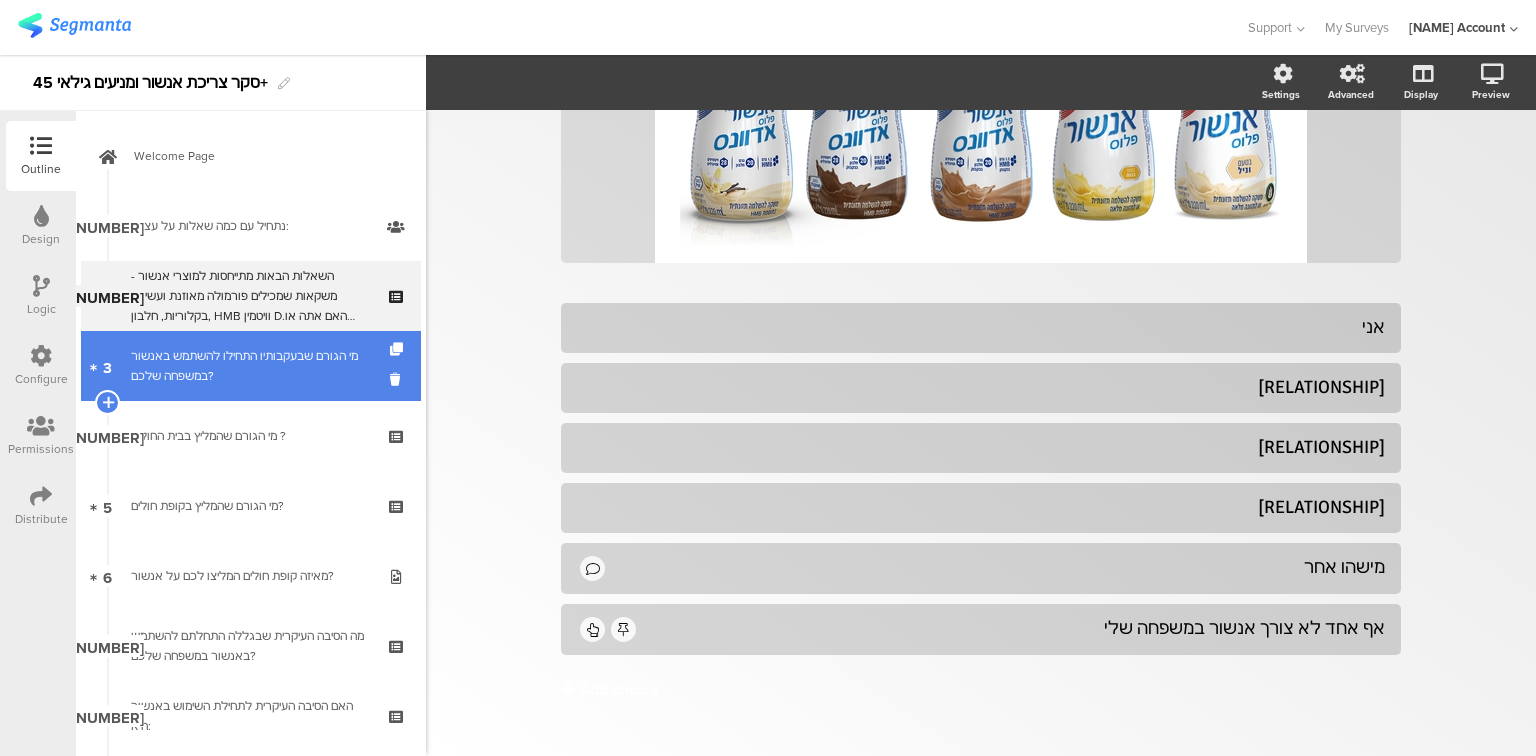 click on "מי הגורם שבעקבותיו התחילו להשתמש באנשור במשפחה שלכם?" at bounding box center (250, 366) 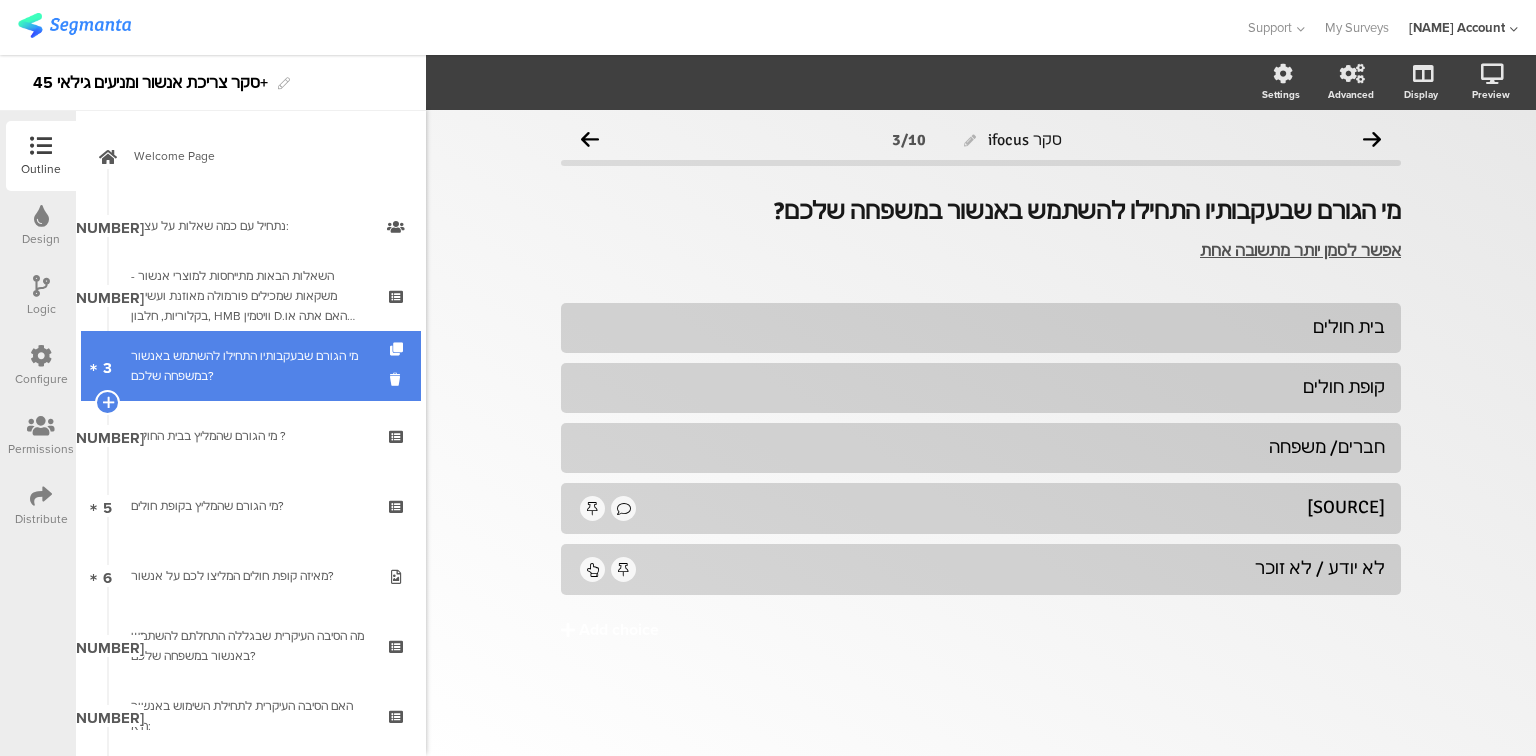 scroll, scrollTop: 0, scrollLeft: 0, axis: both 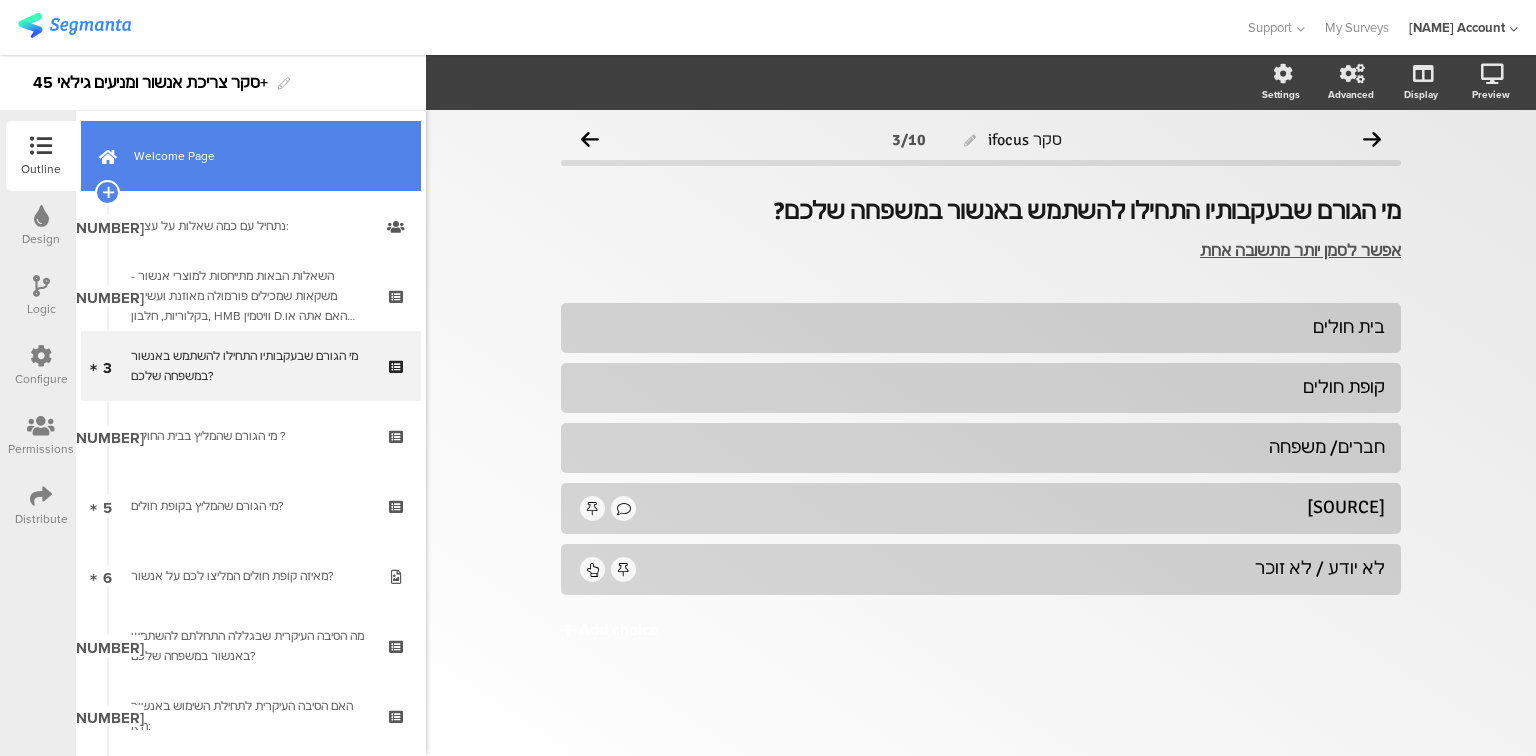 click on "Welcome Page" at bounding box center (262, 156) 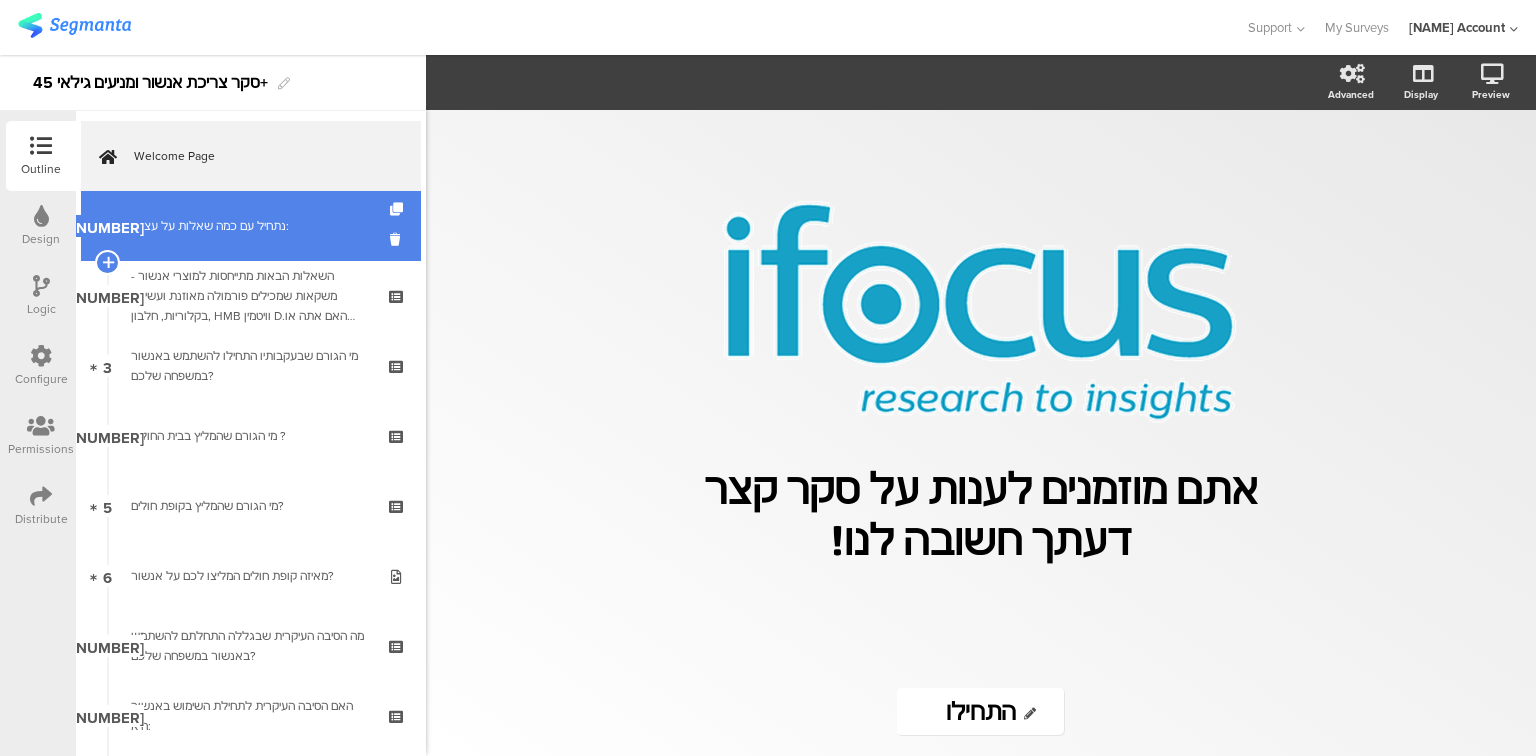click on "1
נתחיל עם כמה ﻿שאלות על עצמך:" at bounding box center [251, 226] 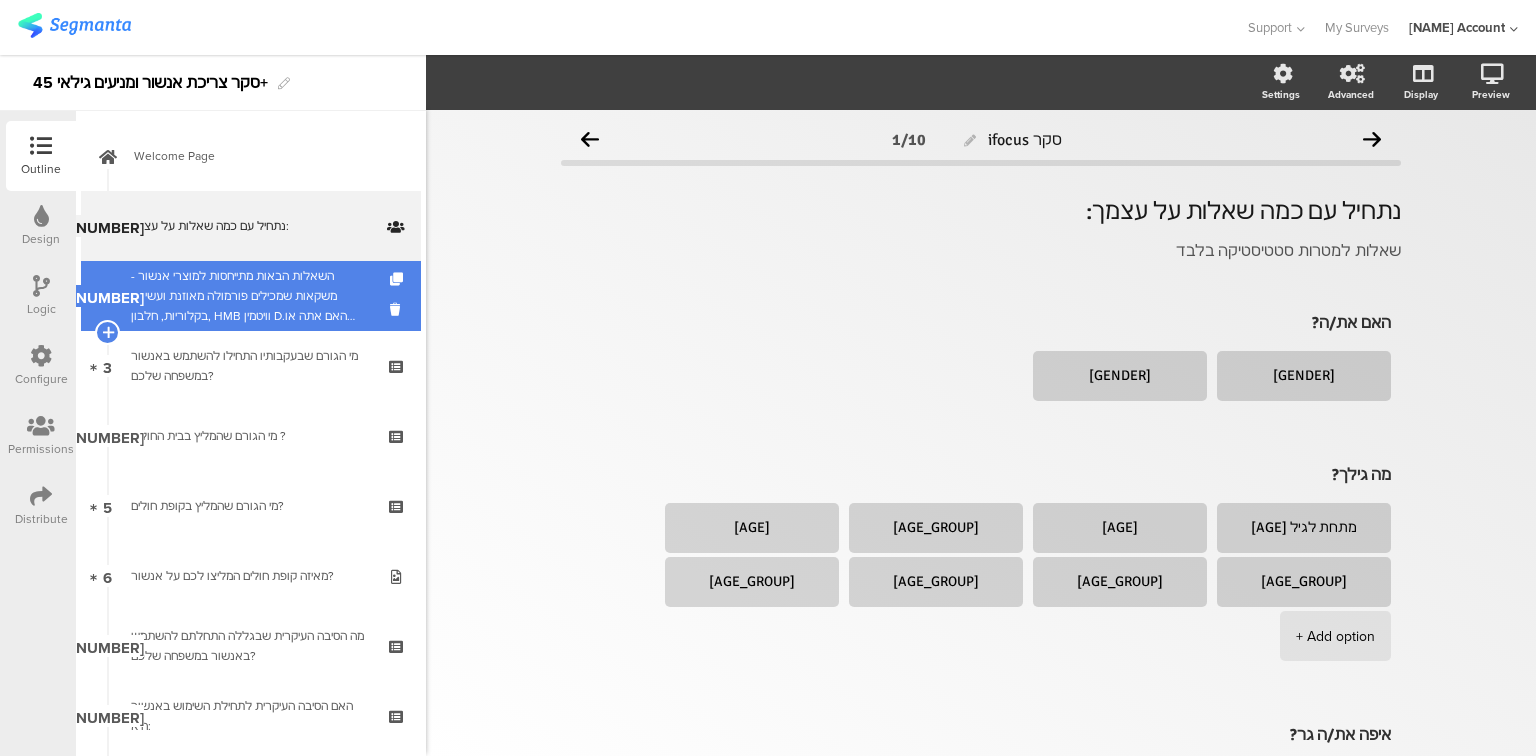 click on "השאלות הבאות מתייחסות למוצרי אנשור - משקאות שמכילים פורמולה מאוזנת ועשירה בקלוריות, חלבון, HMB וויטמין D.האם אתה או מישהו מהמשפחה שלך השתמש באחד ממוצרי אנשור במהלך השנתיים האחרונות? ואם כן מי?" at bounding box center (250, 296) 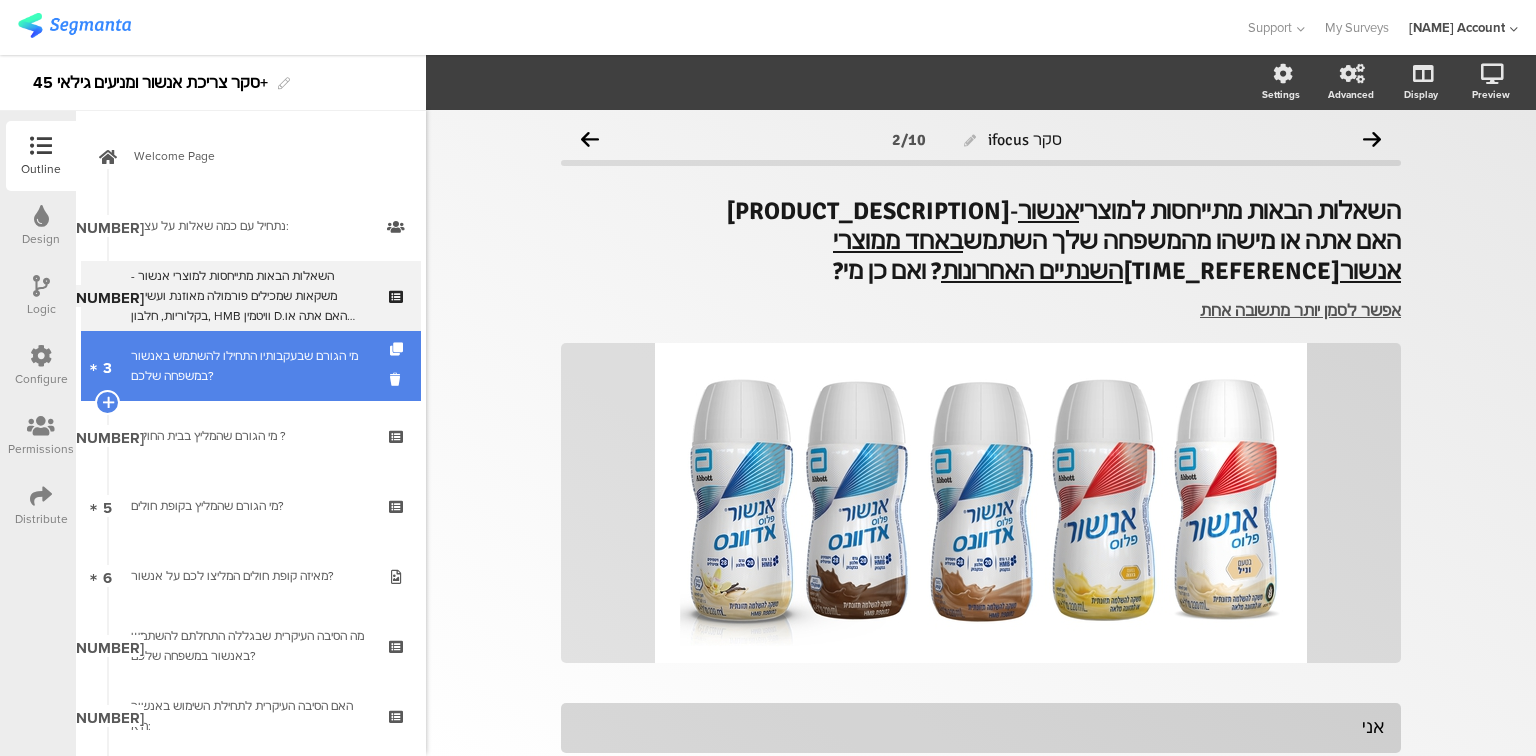 click on "מי הגורם שבעקבותיו התחילו להשתמש באנשור במשפחה שלכם?" at bounding box center [250, 366] 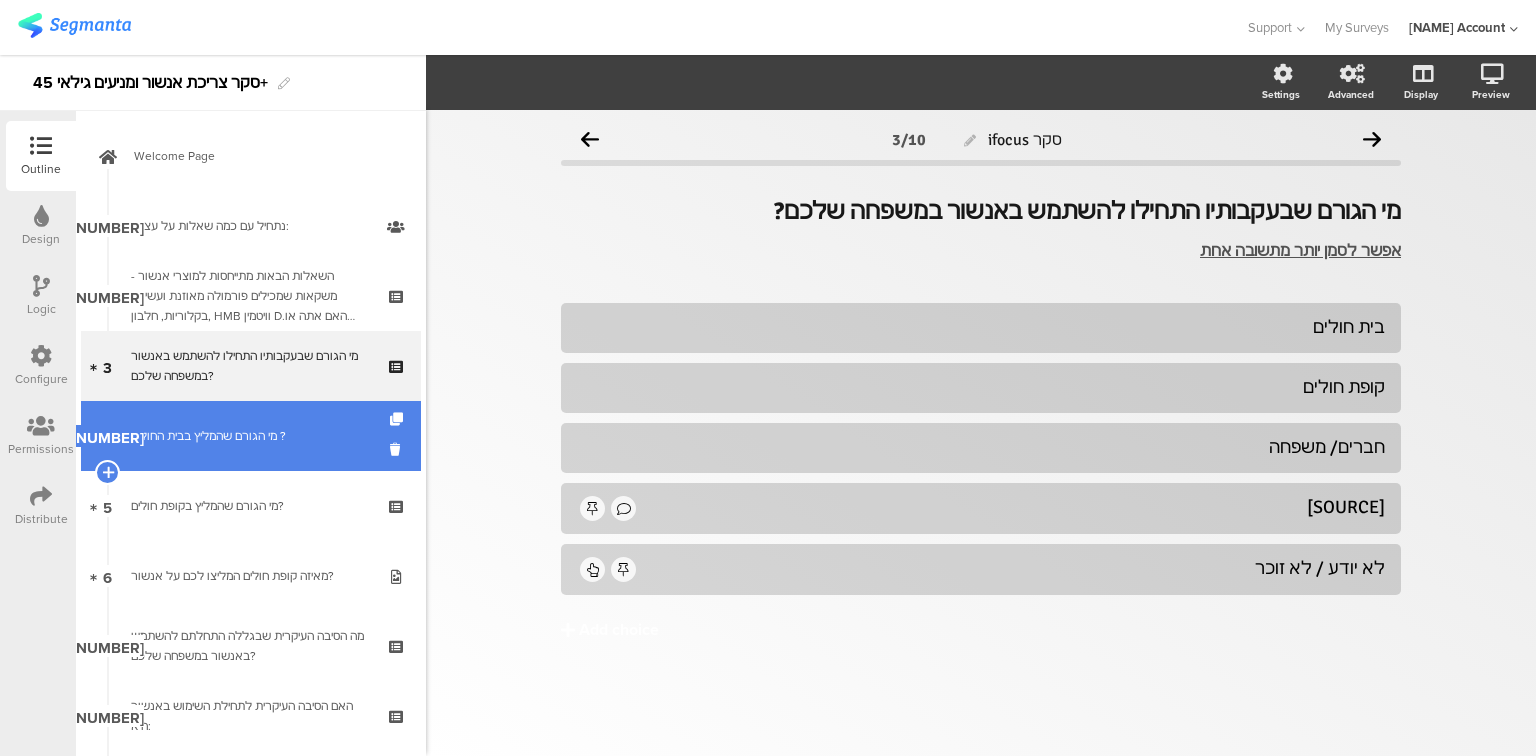 click on "4
מי הגורם שהמליץ בבית החולים ?" at bounding box center [251, 436] 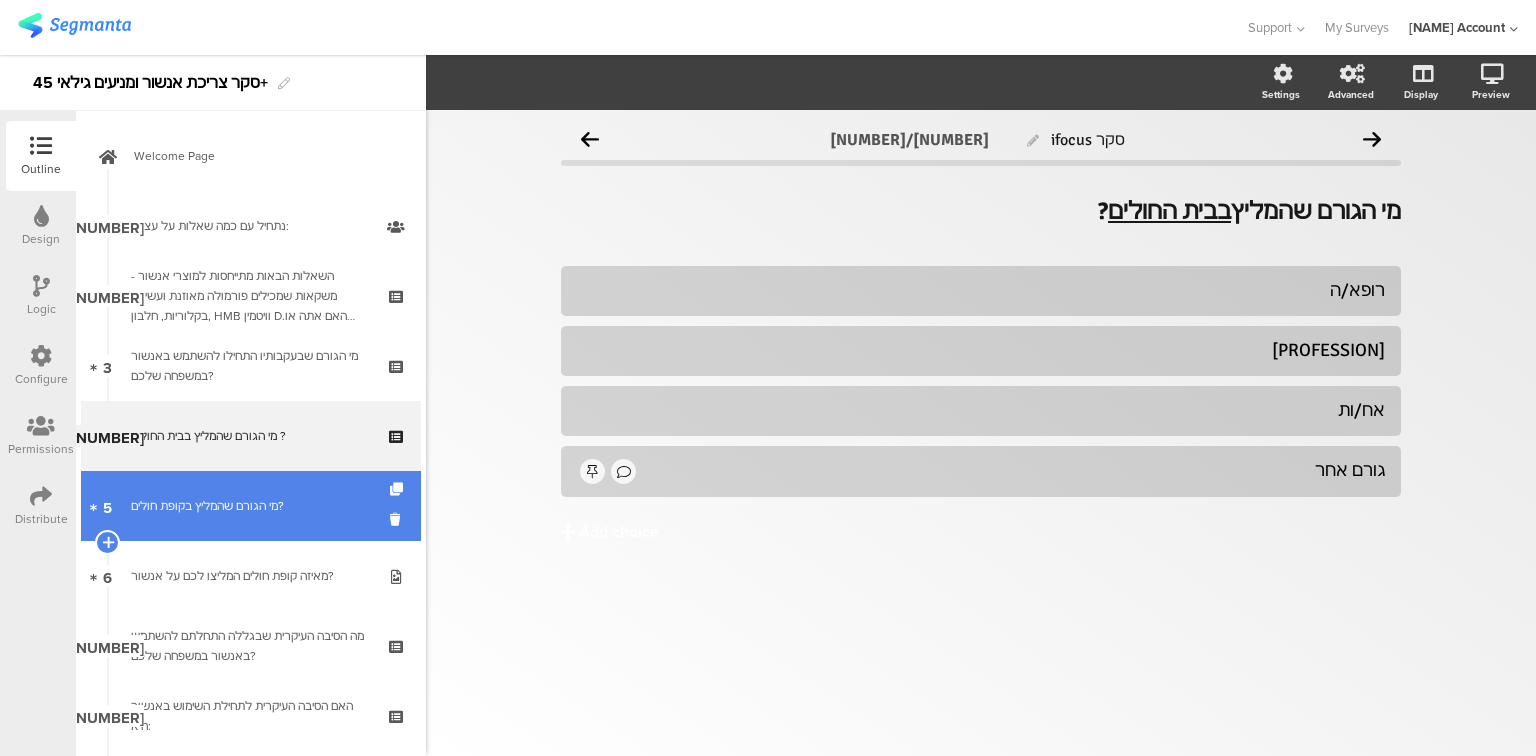 click on "מי הגורם שהמליץ בקופת חולים?" at bounding box center [250, 506] 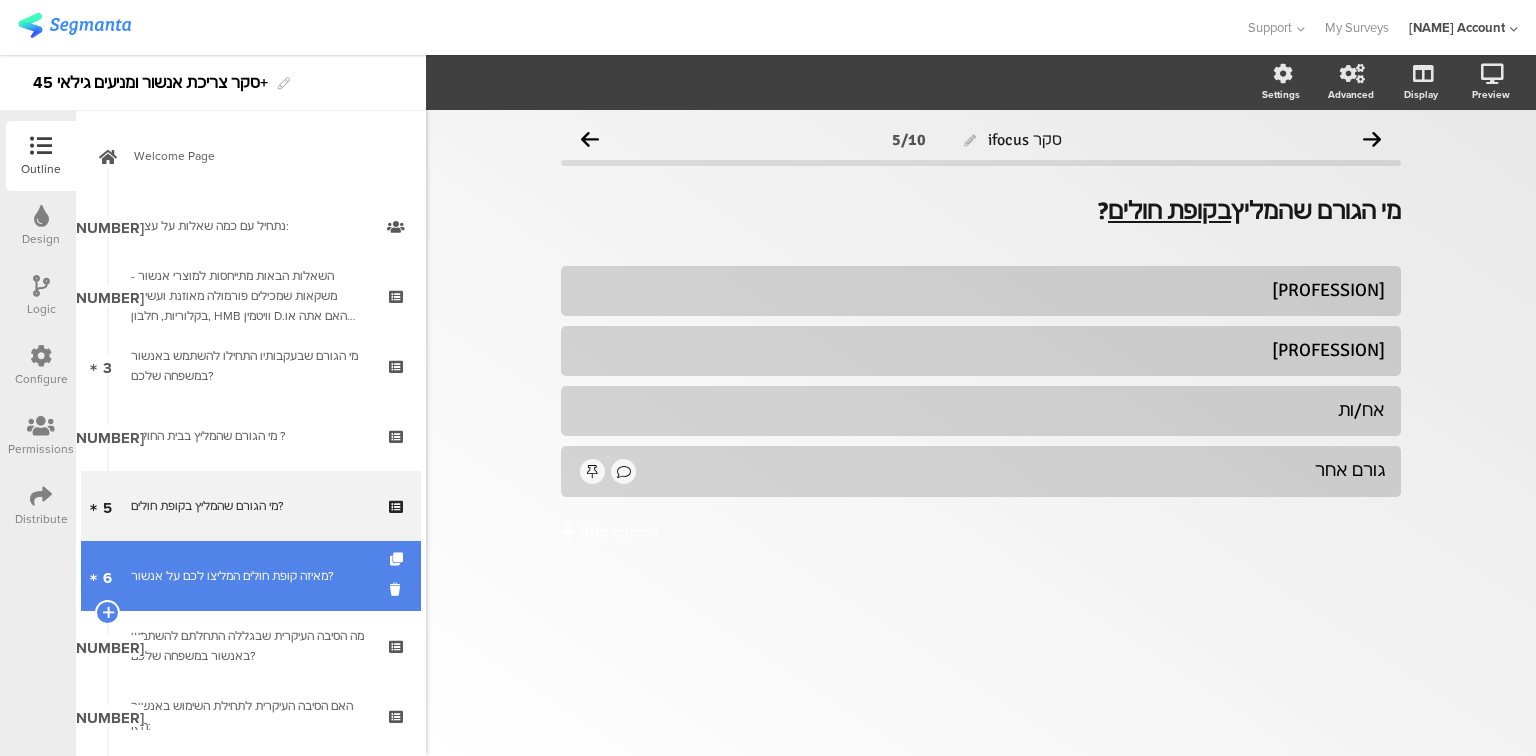 click on "מאיזה קופת חולים המליצו לכם על אנשור?" at bounding box center [250, 576] 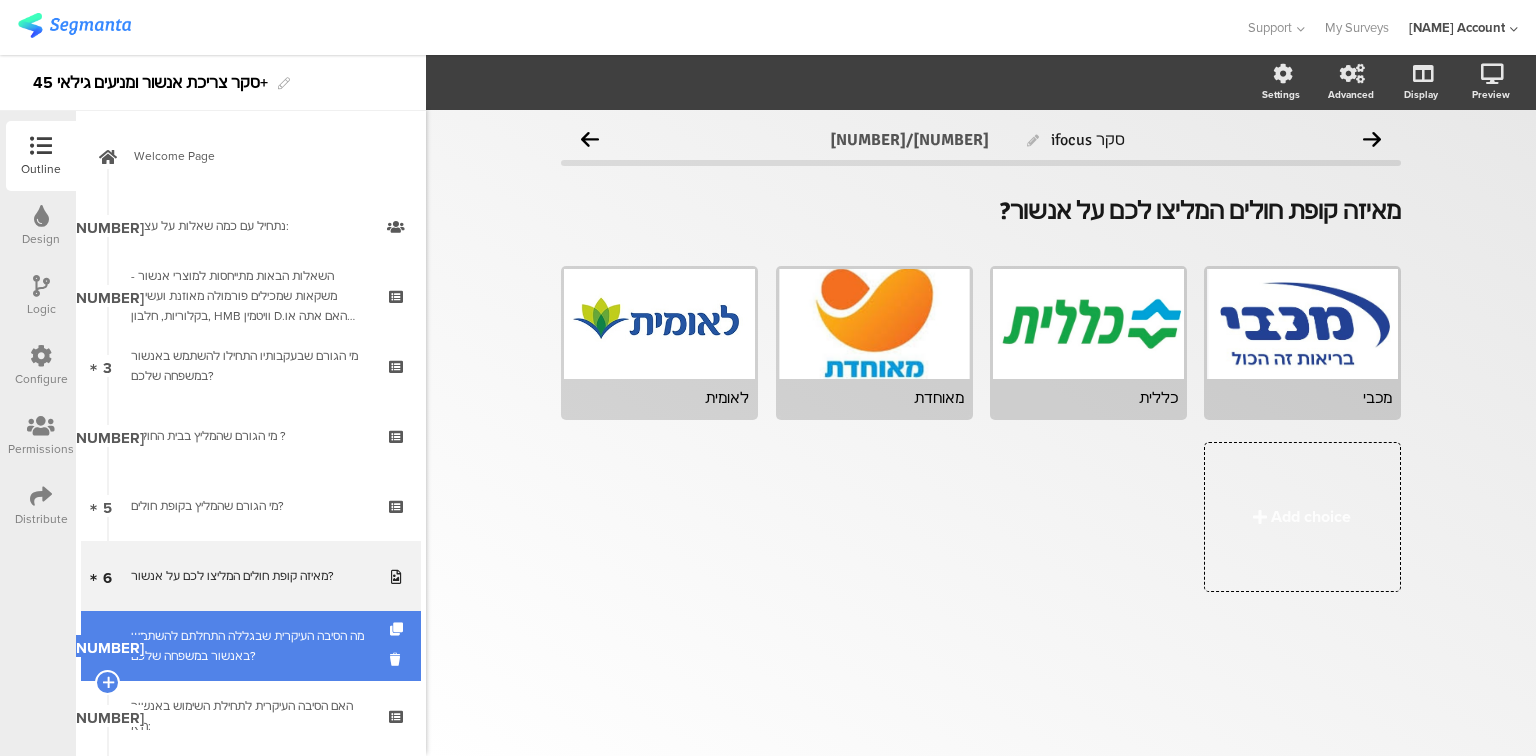 click on "מה הסיבה העיקרית שבגללה התחלתם להשתמש באנשור במשפחה שלכם?" at bounding box center (250, 646) 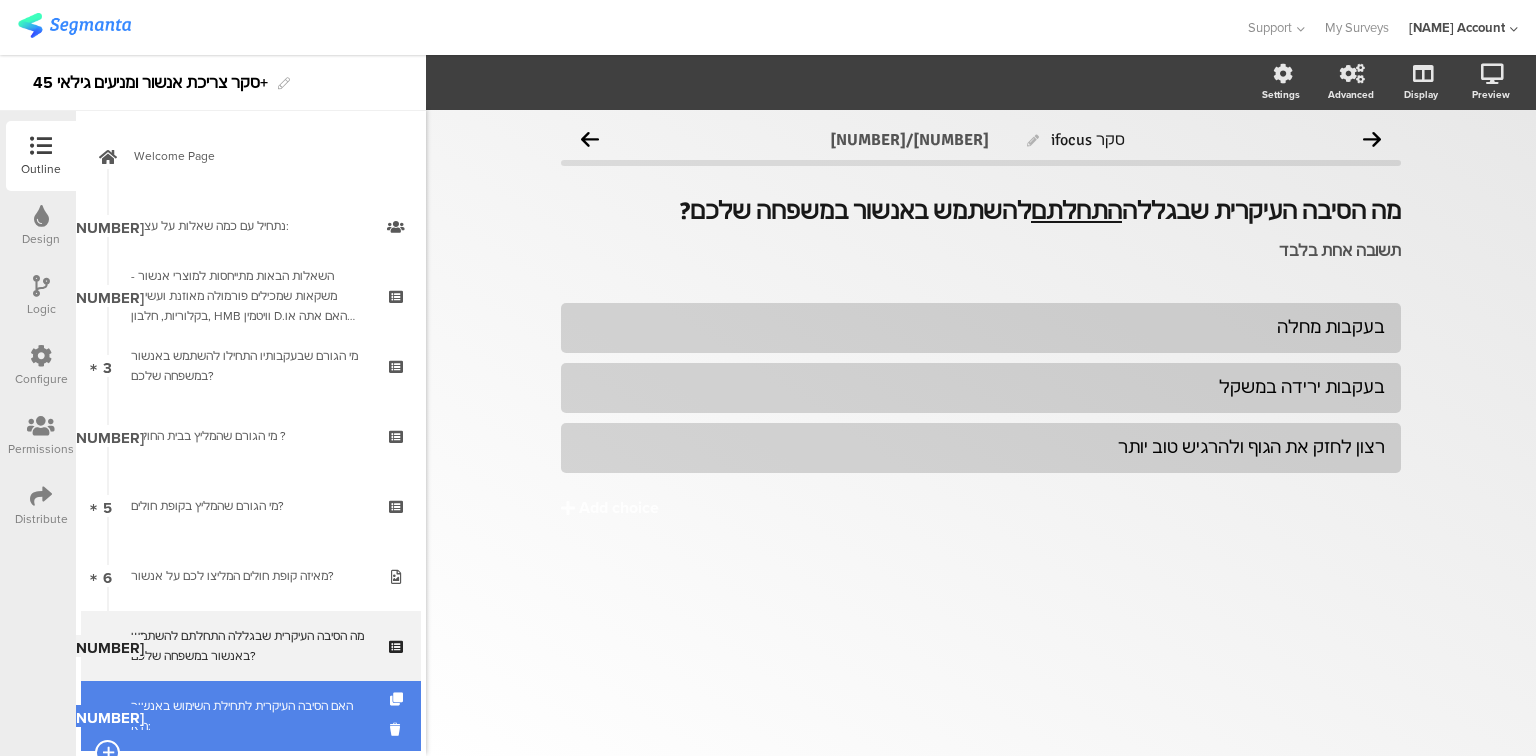 click on "האם הסיבה העיקרית לתחילת השימוש באנשור היא:" at bounding box center [250, 716] 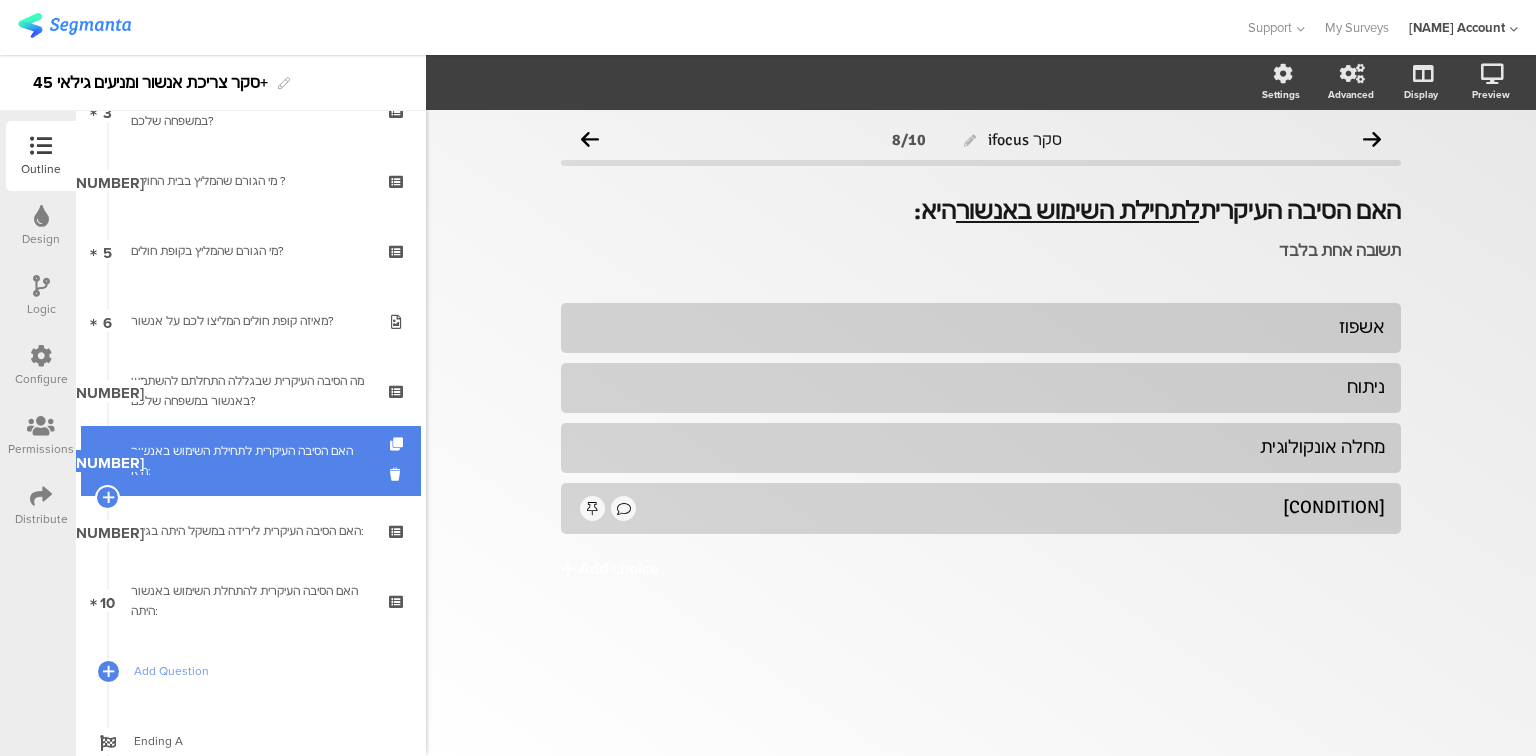 scroll, scrollTop: 320, scrollLeft: 0, axis: vertical 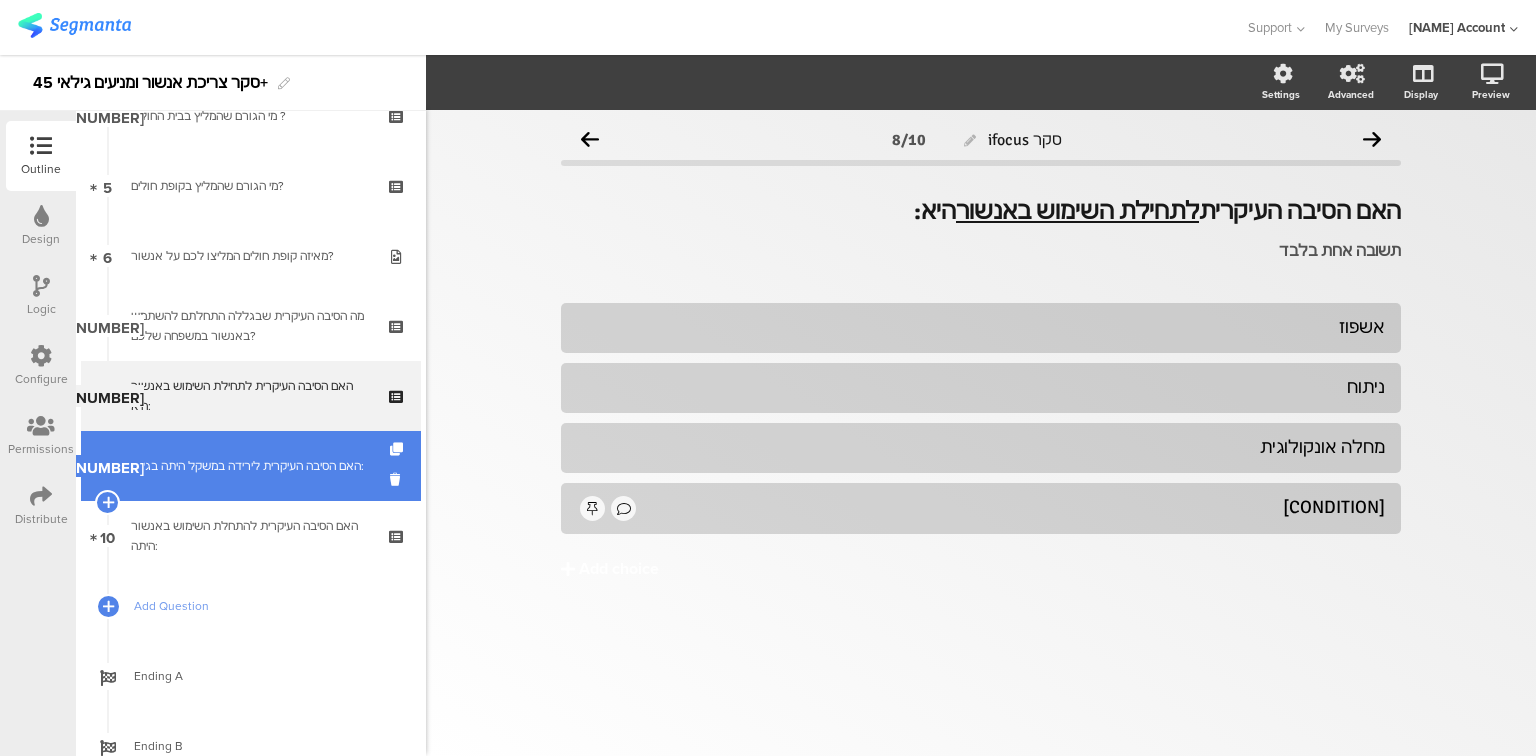 click on "9
האם הסיבה העיקרית לירידה במשקל היתה בגלל:" at bounding box center [251, 466] 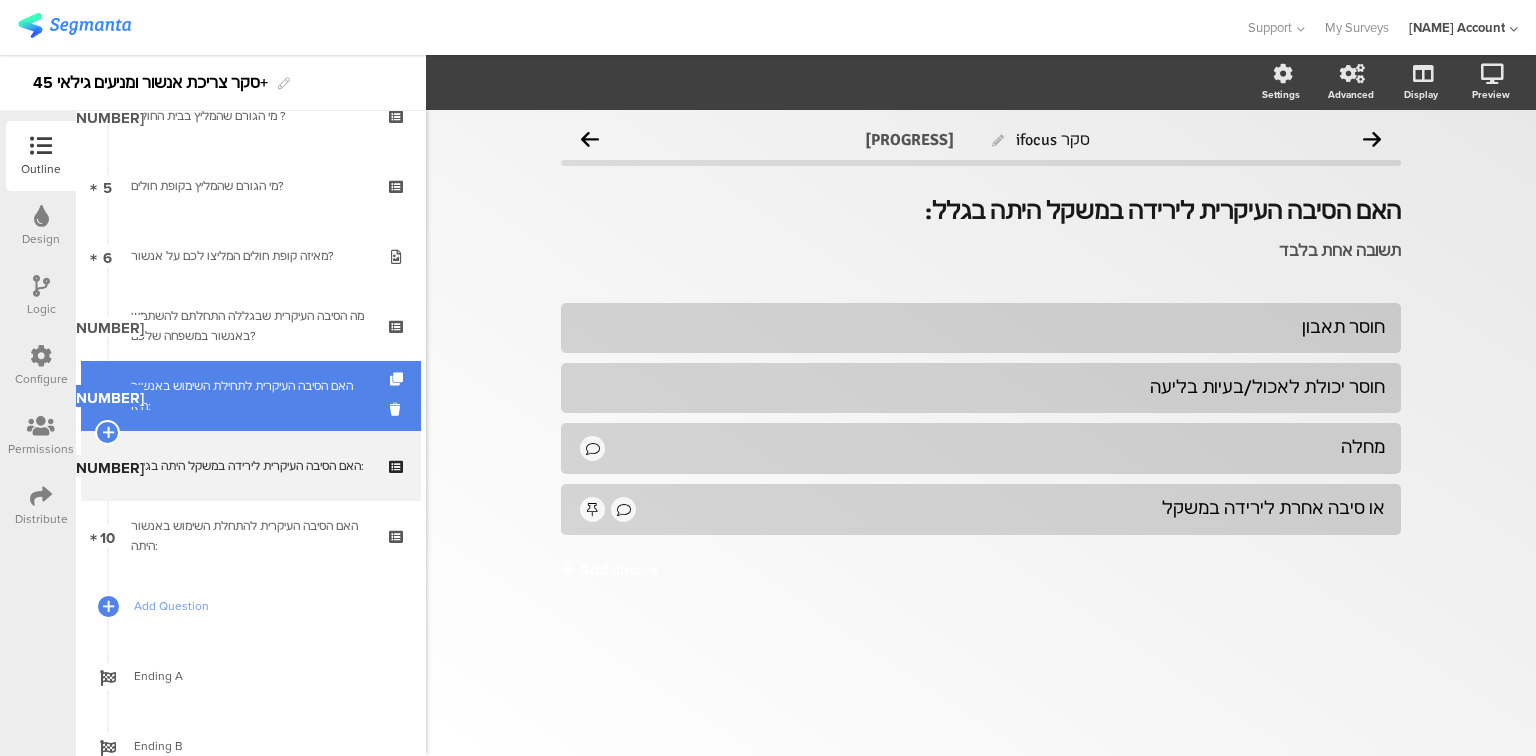 click on "האם הסיבה העיקרית לתחילת השימוש באנשור היא:" at bounding box center (250, 396) 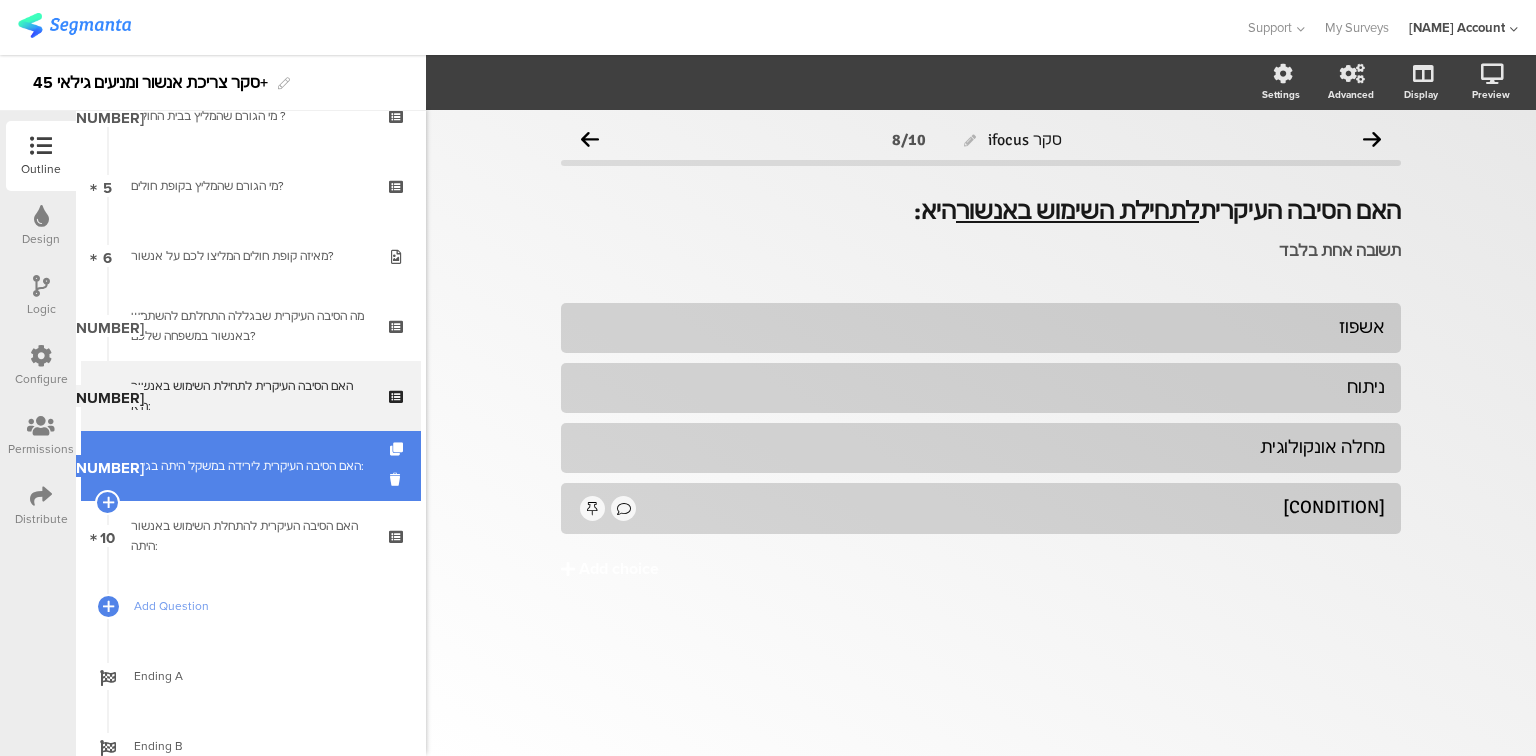 click on "9
האם הסיבה העיקרית לירידה במשקל היתה בגלל:" at bounding box center [251, 466] 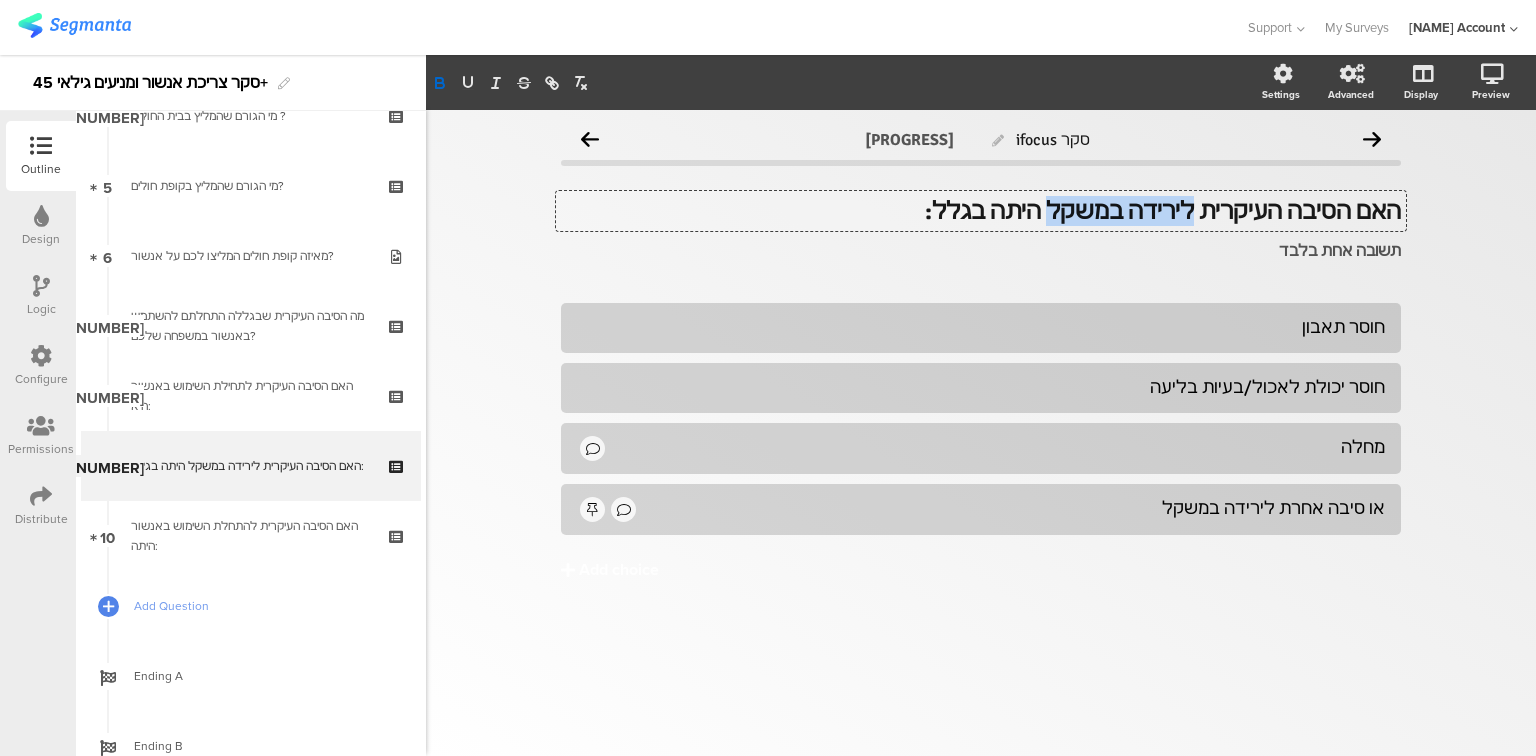drag, startPoint x: 1217, startPoint y: 205, endPoint x: 1092, endPoint y: 211, distance: 125.14392 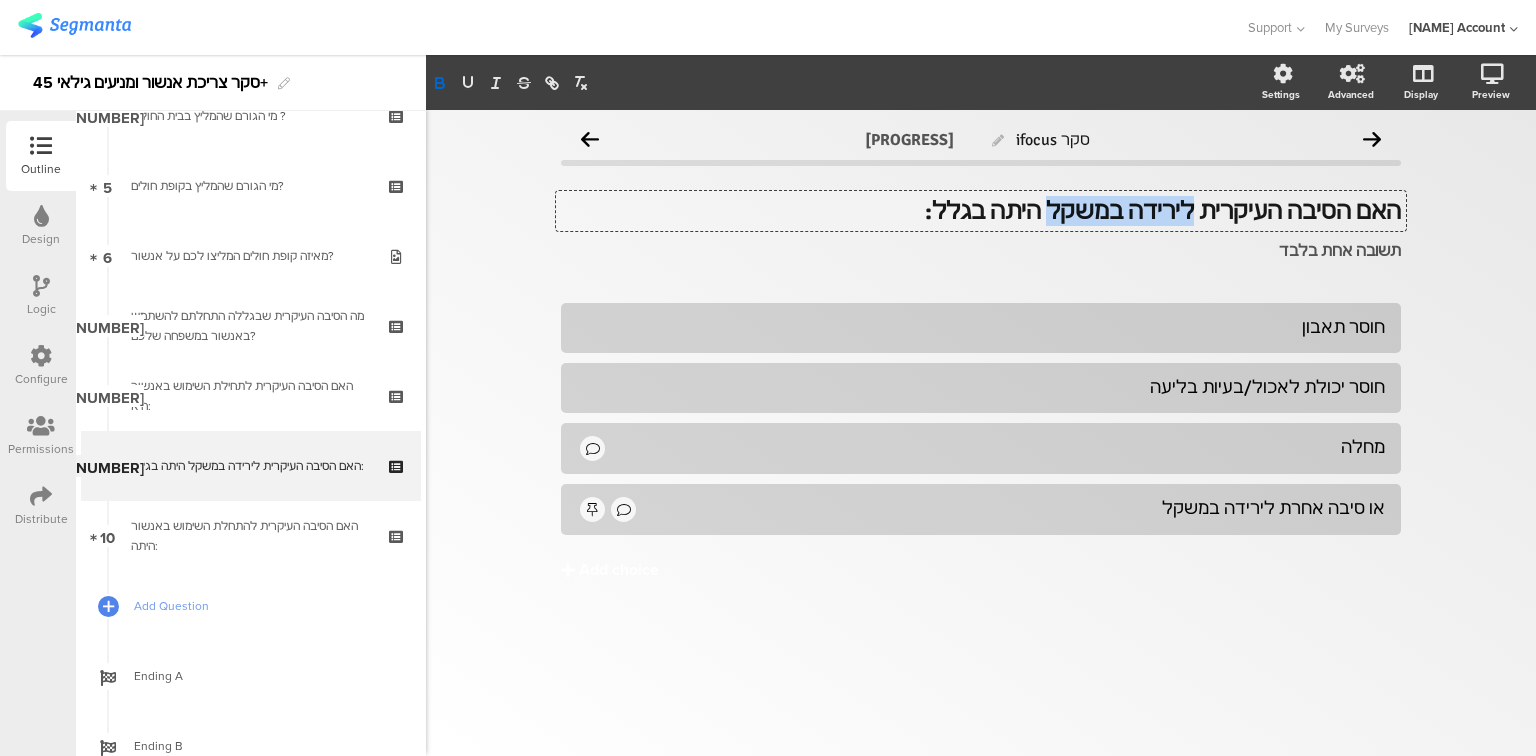 click on "האם הסיבה העיקרית לירידה במשקל היתה בגלל:
האם הסיבה העיקרית לירידה במשקל היתה בגלל:
האם הסיבה העיקרית לירידה במשקל היתה בגלל:" at bounding box center [981, 211] 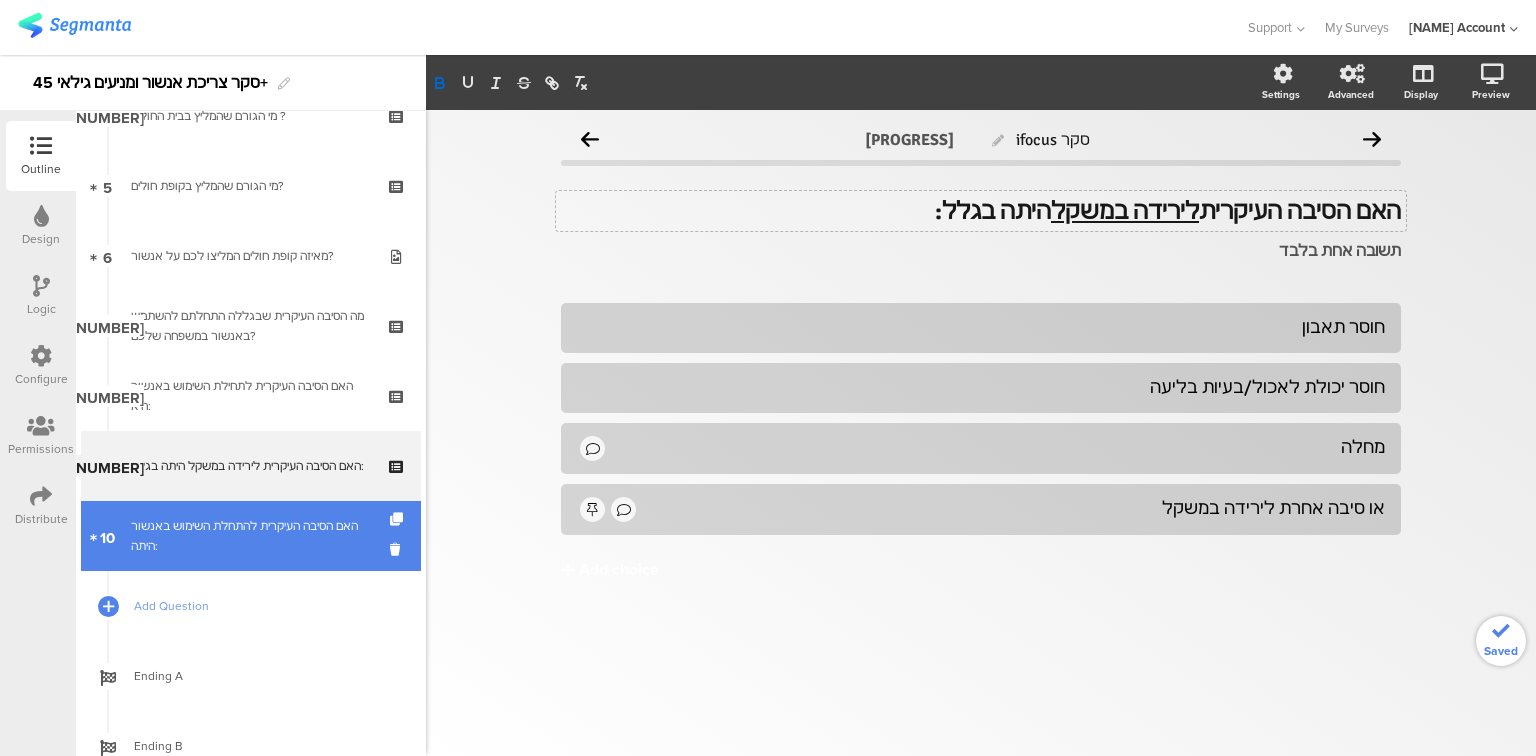 click on "האם הסיבה העיקרית להתחלת השימוש באנשור היתה:" at bounding box center [250, 536] 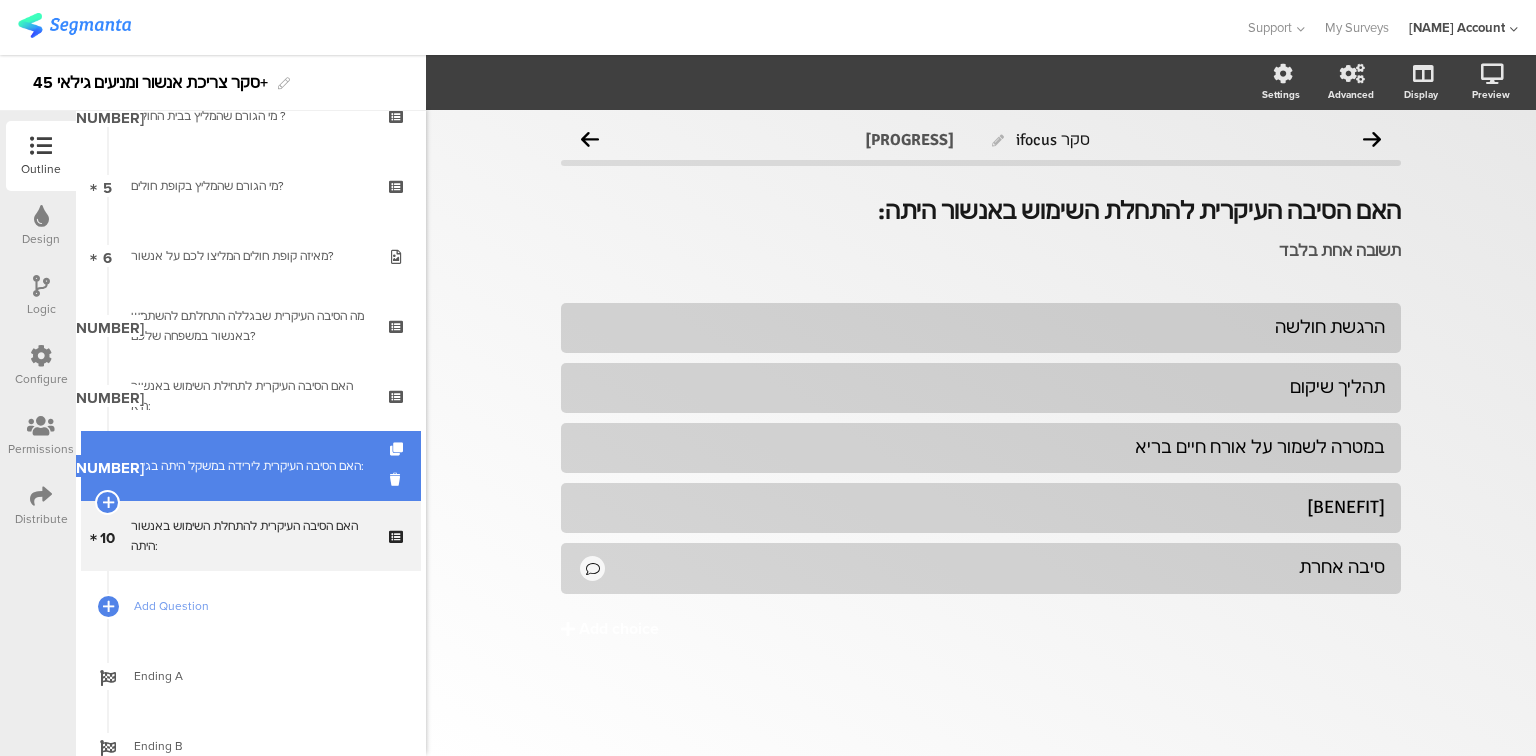 click on "האם הסיבה העיקרית לירידה במשקל היתה בגלל:" at bounding box center (250, 466) 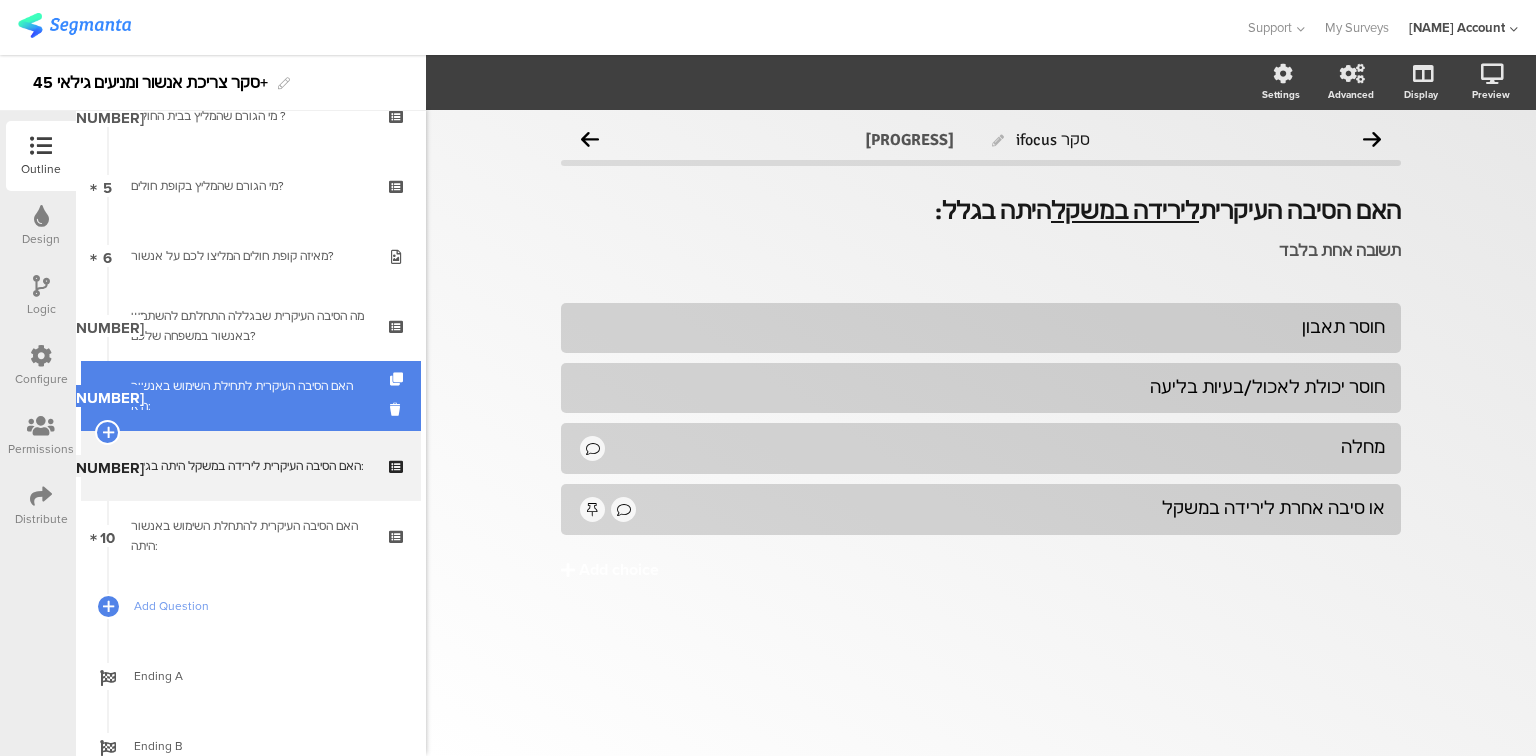 click on "האם הסיבה העיקרית לתחילת השימוש באנשור היא:" at bounding box center [250, 396] 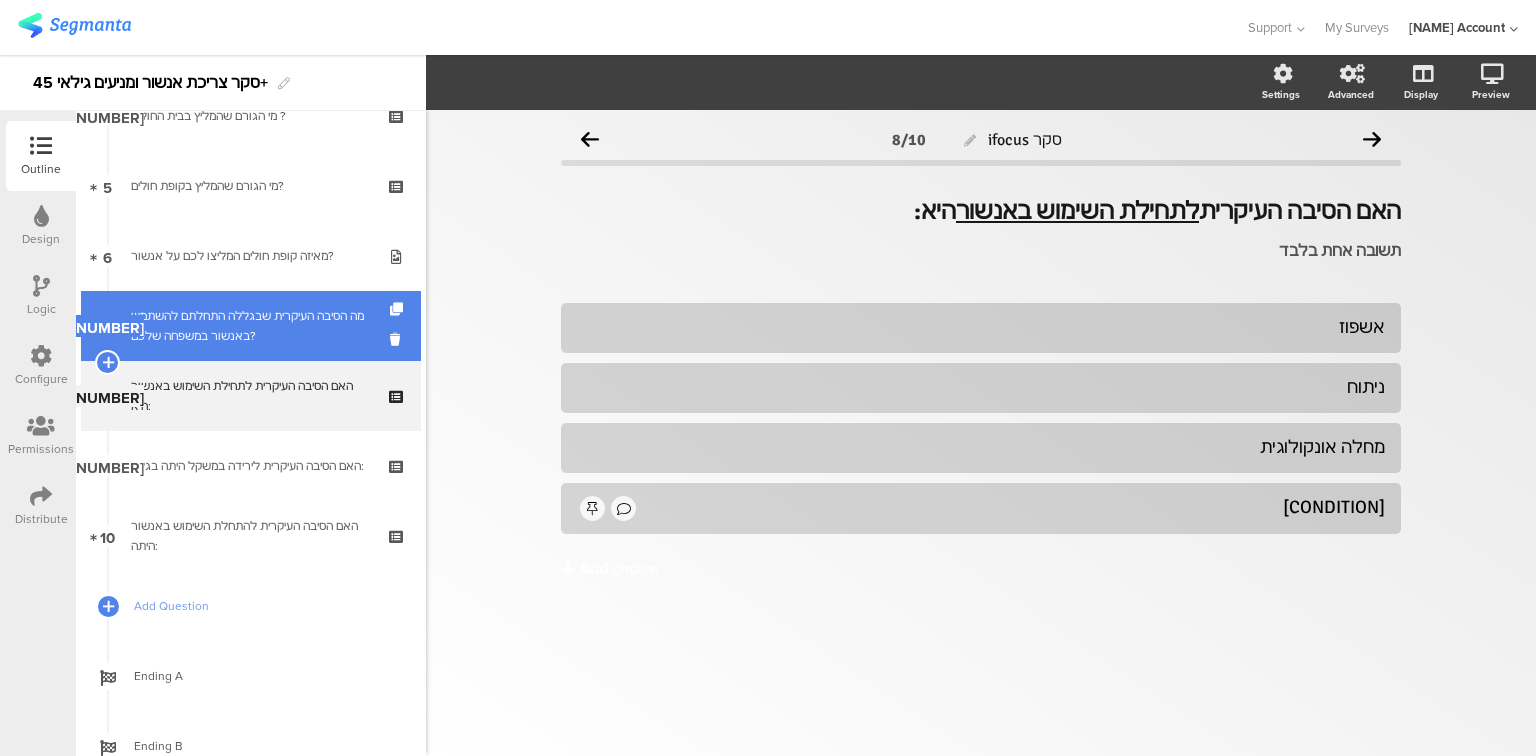 click on "מה הסיבה העיקרית שבגללה התחלתם להשתמש באנשור במשפחה שלכם?" at bounding box center [250, 326] 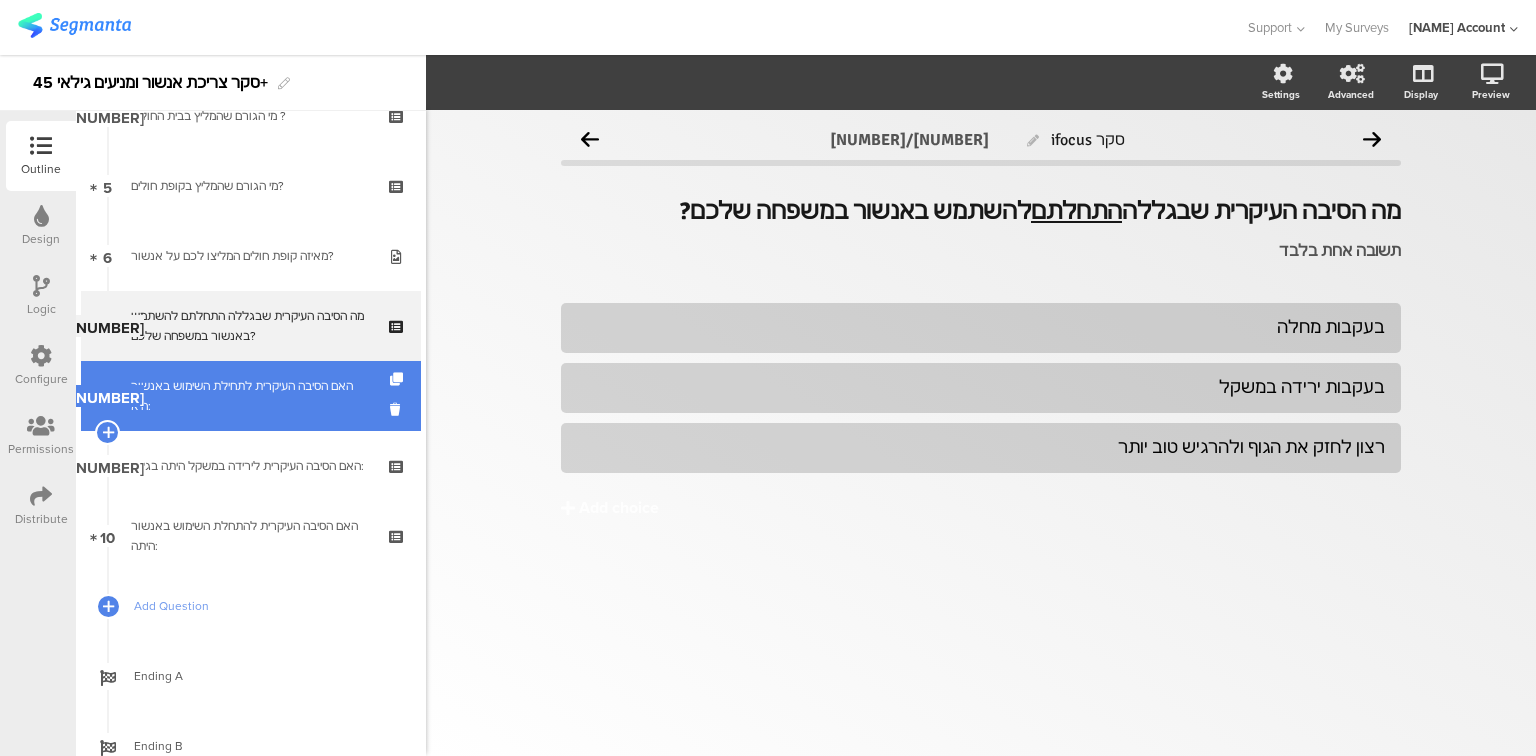 click on "האם הסיבה העיקרית לתחילת השימוש באנשור היא:" at bounding box center [250, 396] 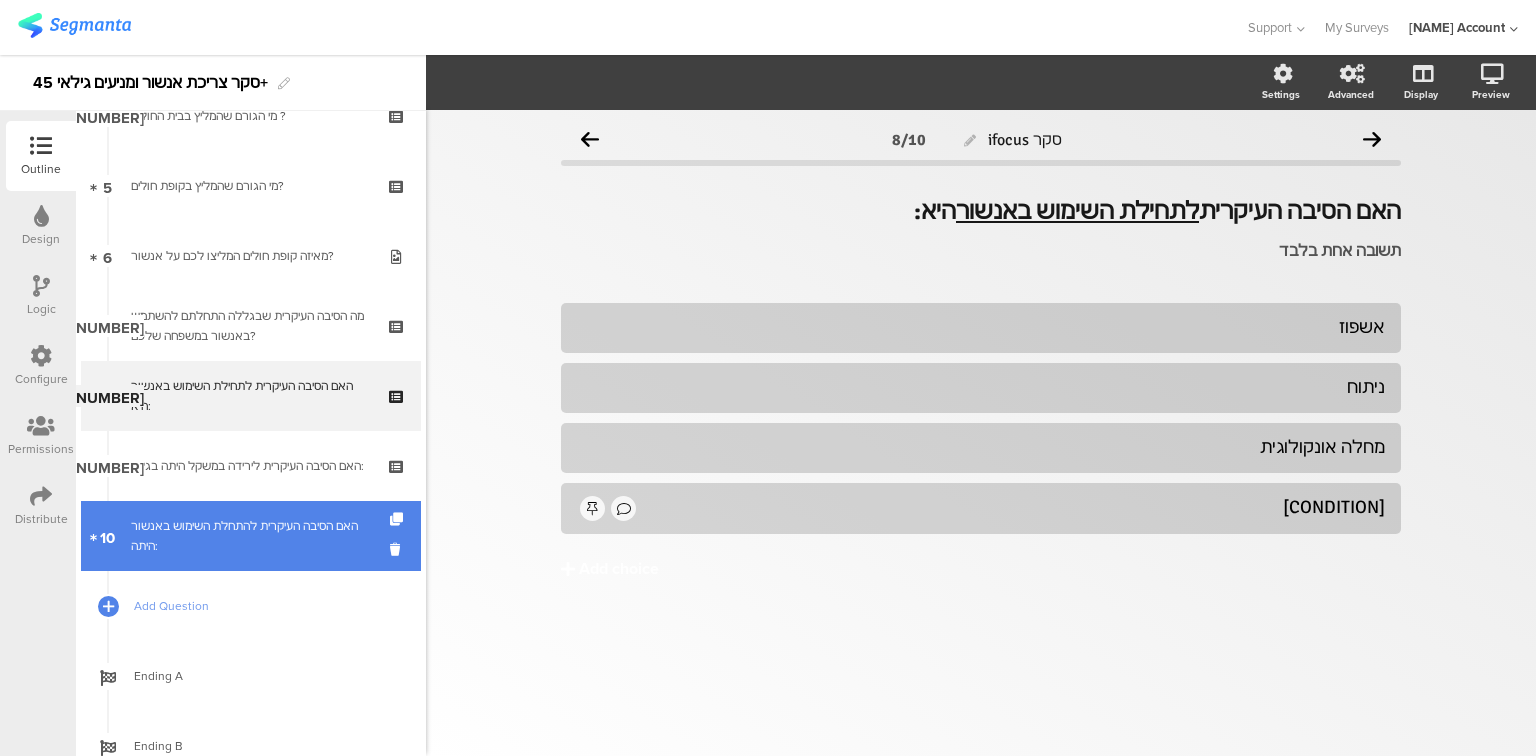 click on "האם הסיבה העיקרית להתחלת השימוש באנשור היתה:" at bounding box center (250, 536) 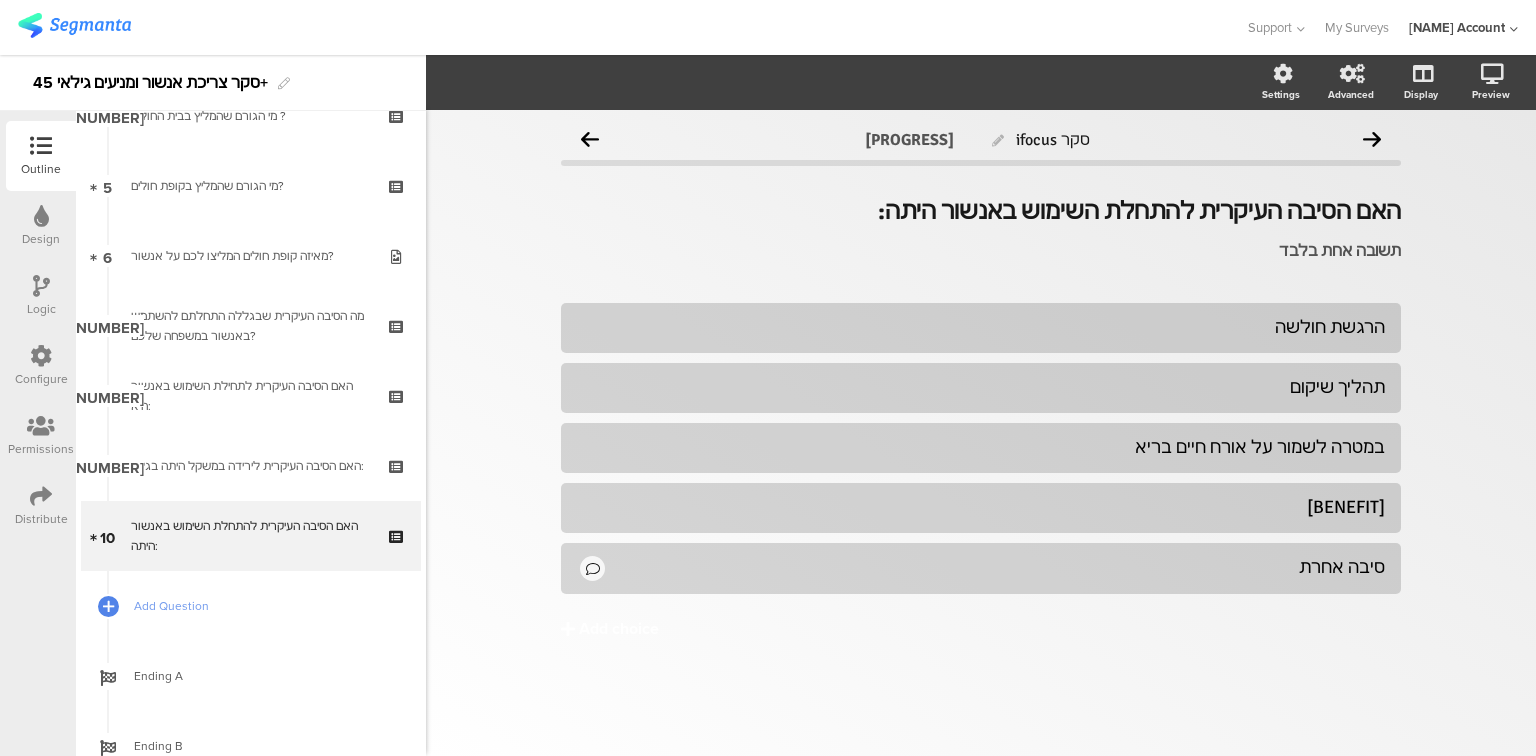 click at bounding box center (41, 426) 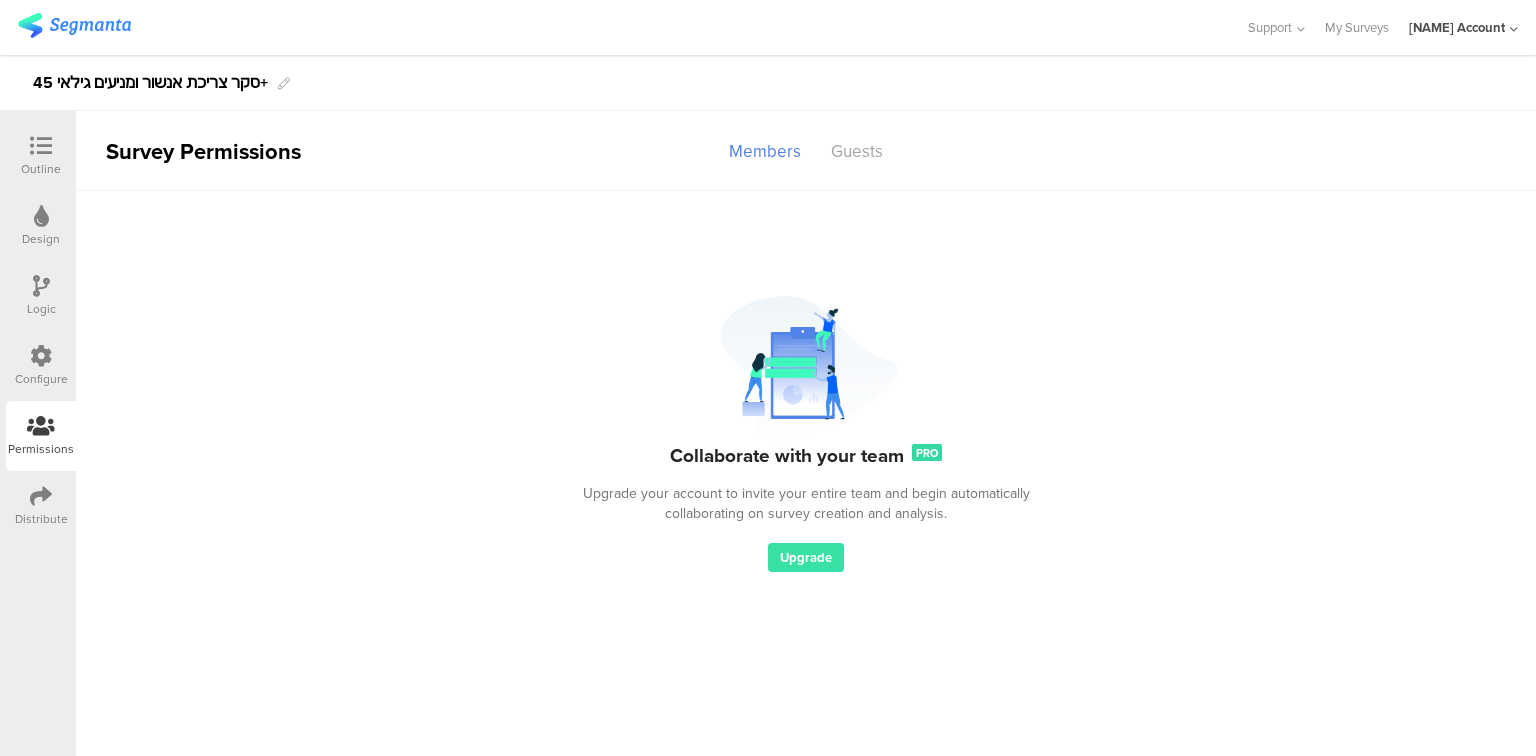 click on "Distribute" at bounding box center (41, 169) 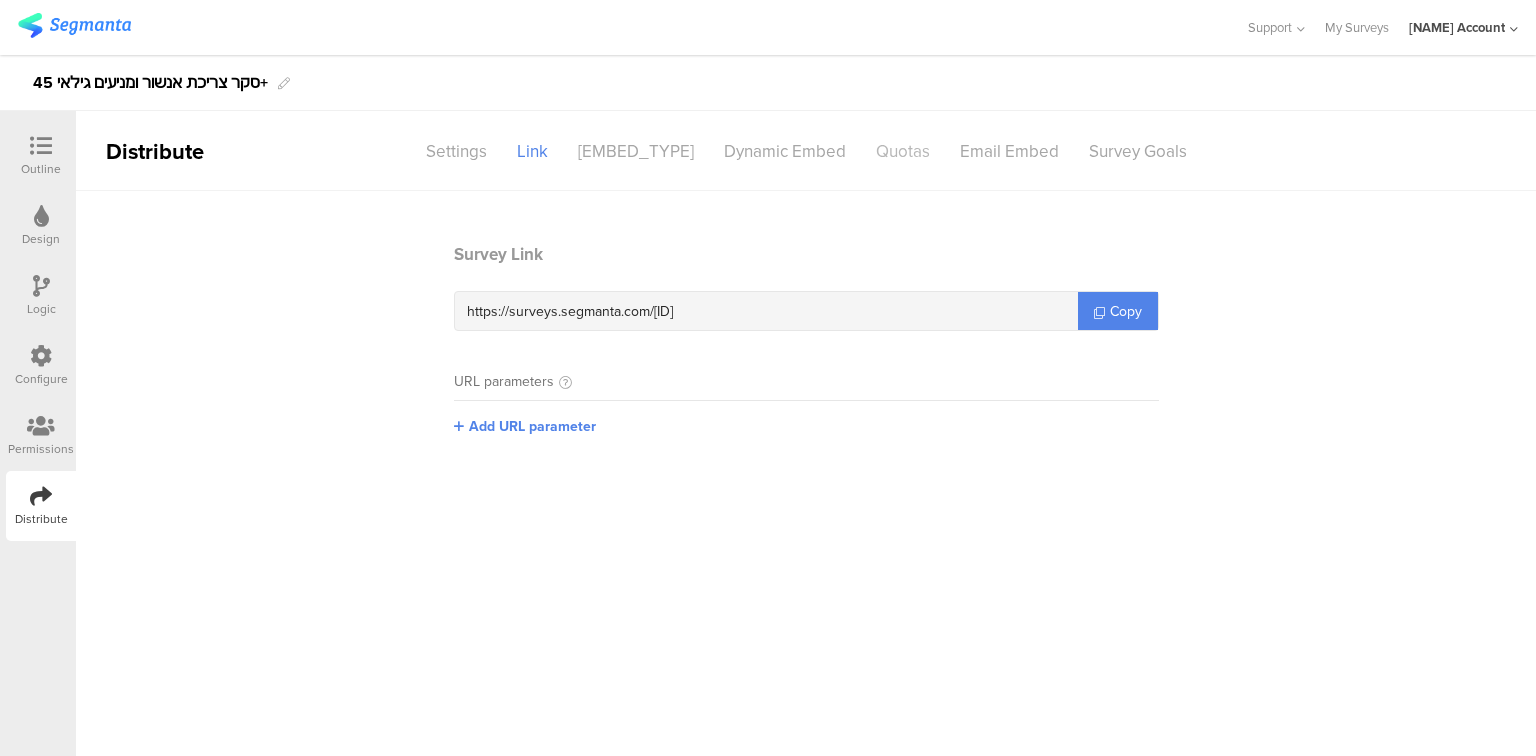 click on "Quotas" at bounding box center (487, 151) 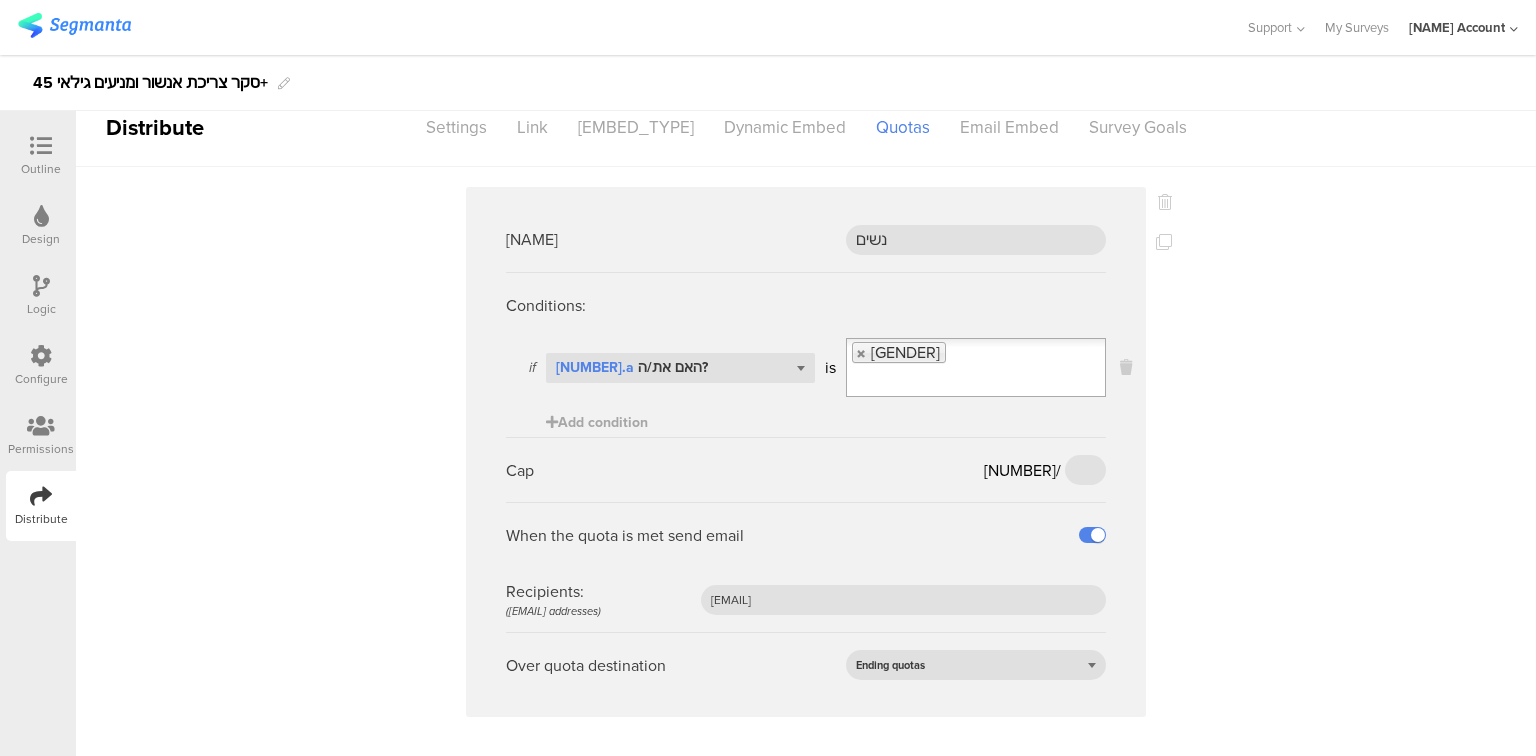 scroll, scrollTop: 0, scrollLeft: 0, axis: both 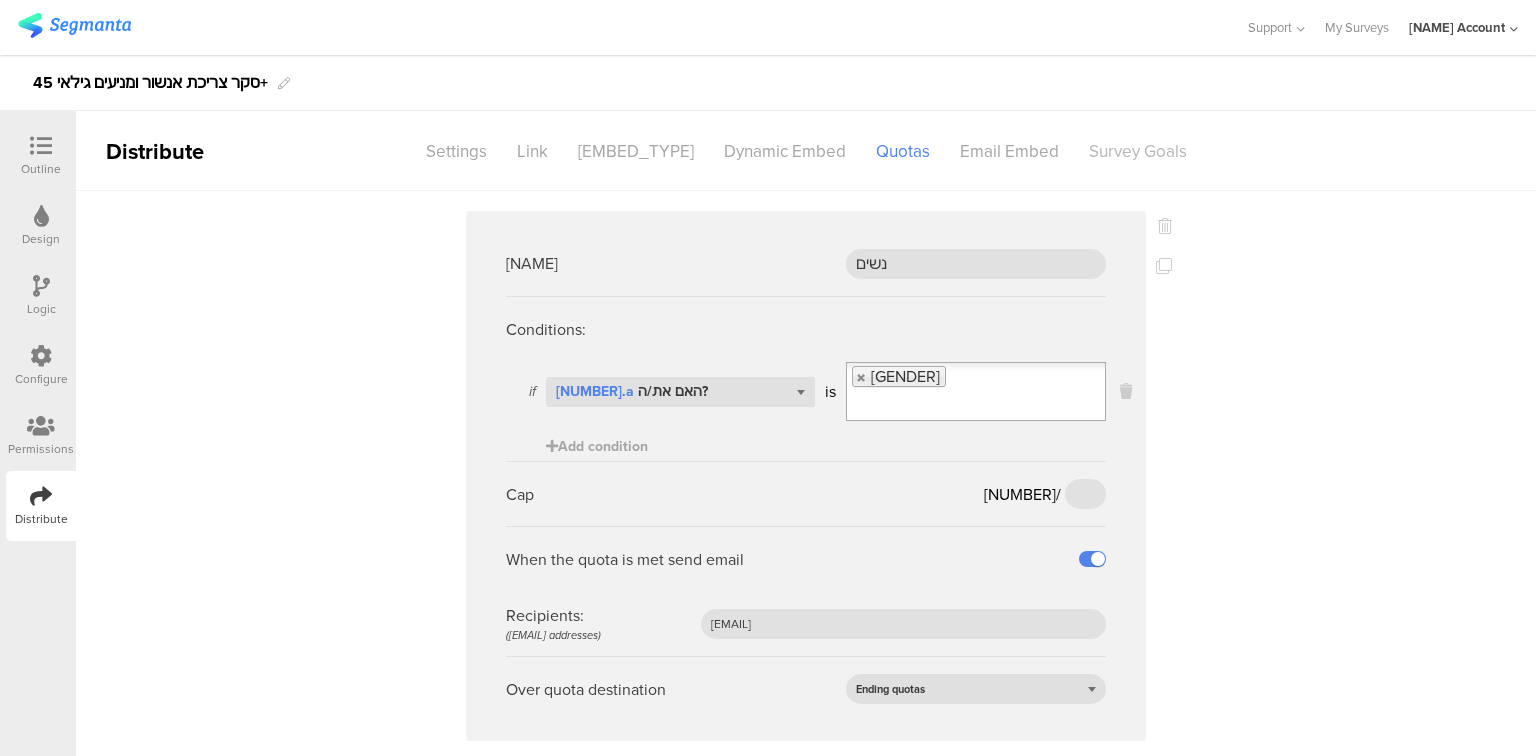 click on "Survey Goals" at bounding box center (487, 151) 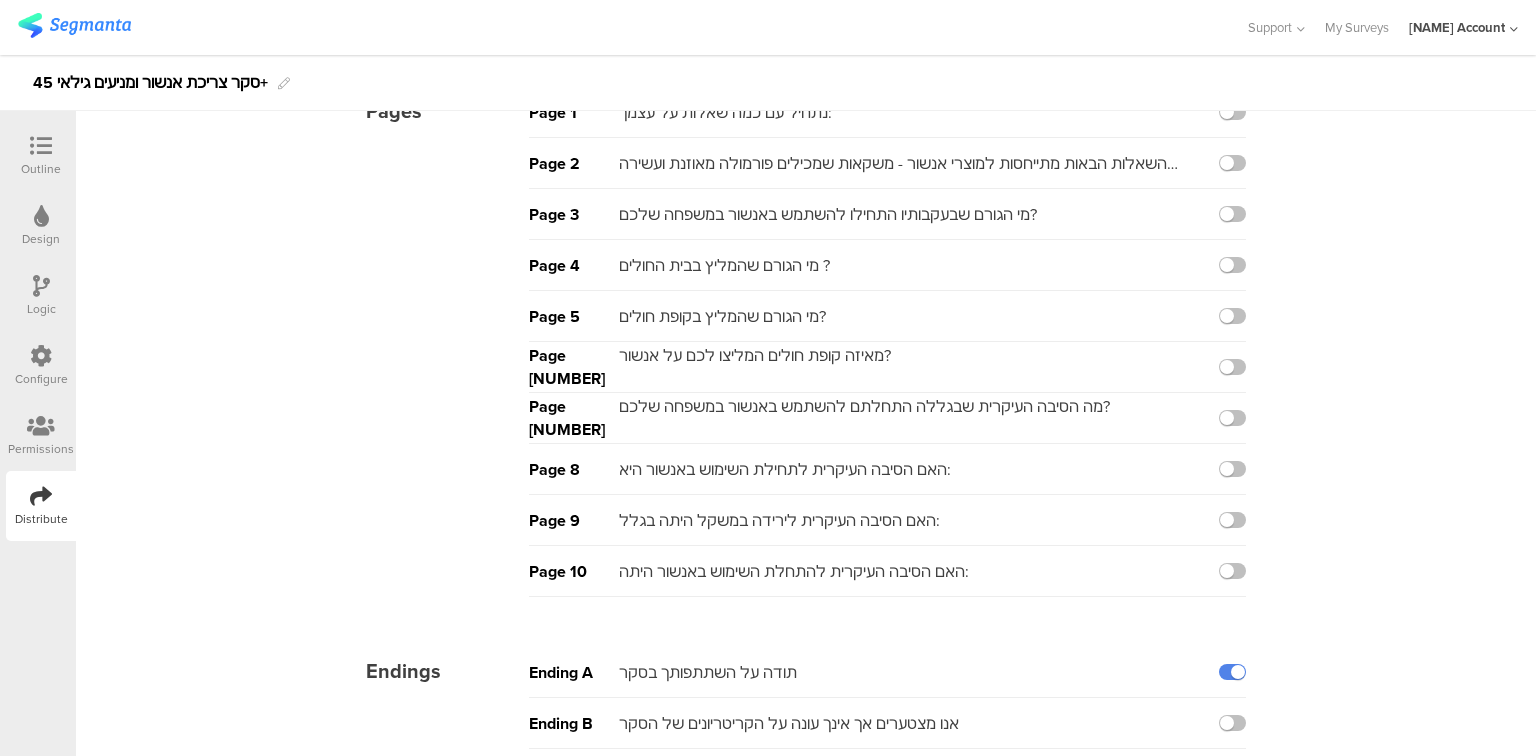 scroll, scrollTop: 0, scrollLeft: 0, axis: both 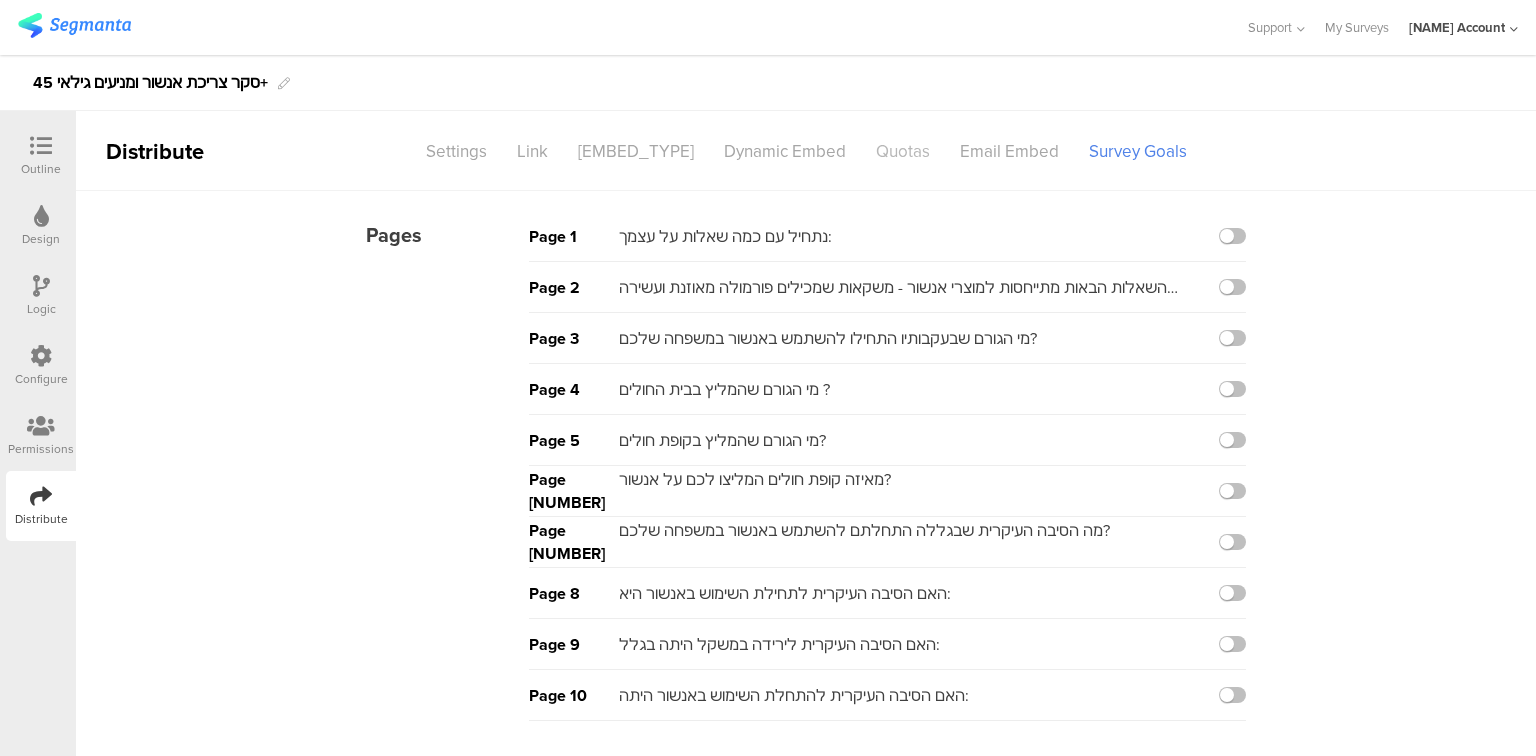 click on "Quotas" at bounding box center [487, 151] 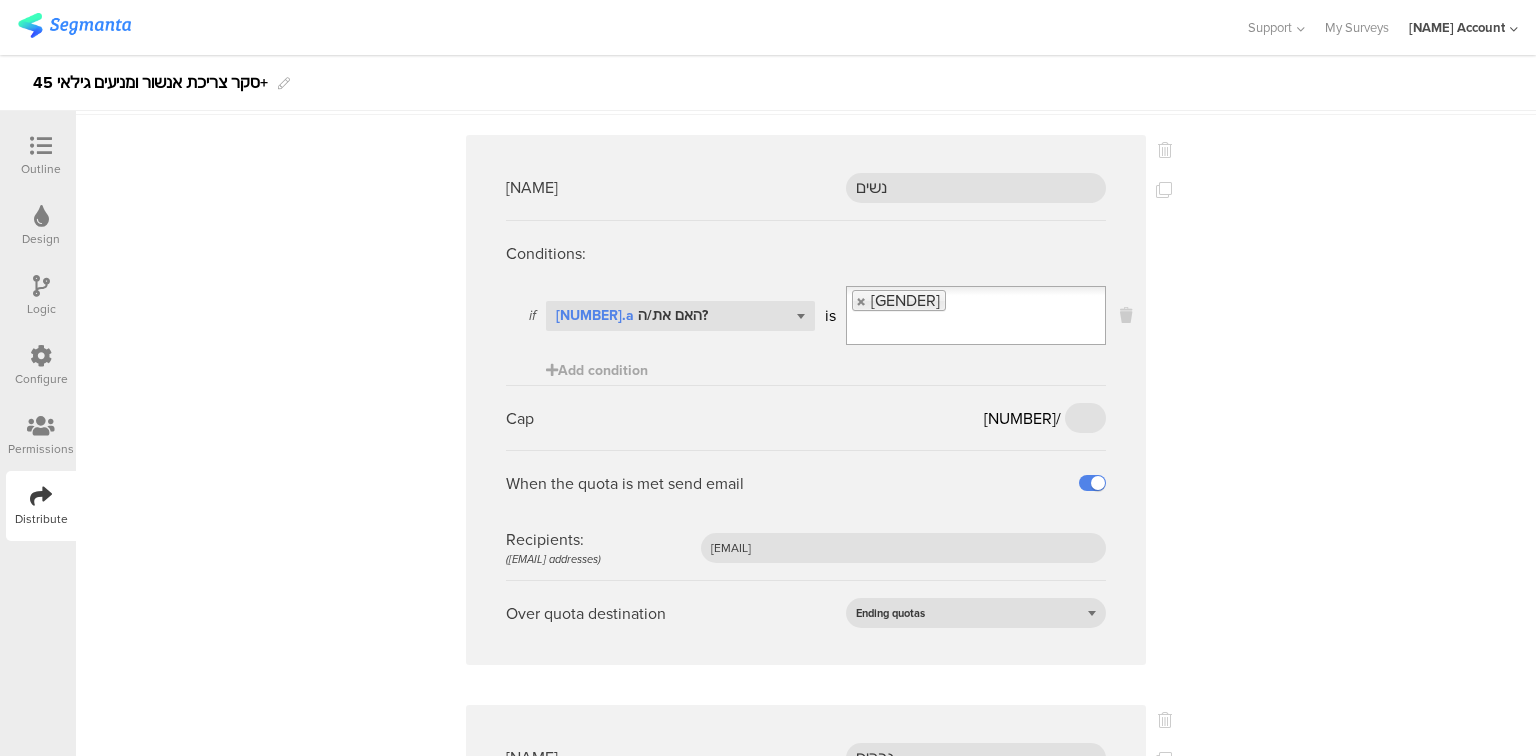 scroll, scrollTop: 0, scrollLeft: 0, axis: both 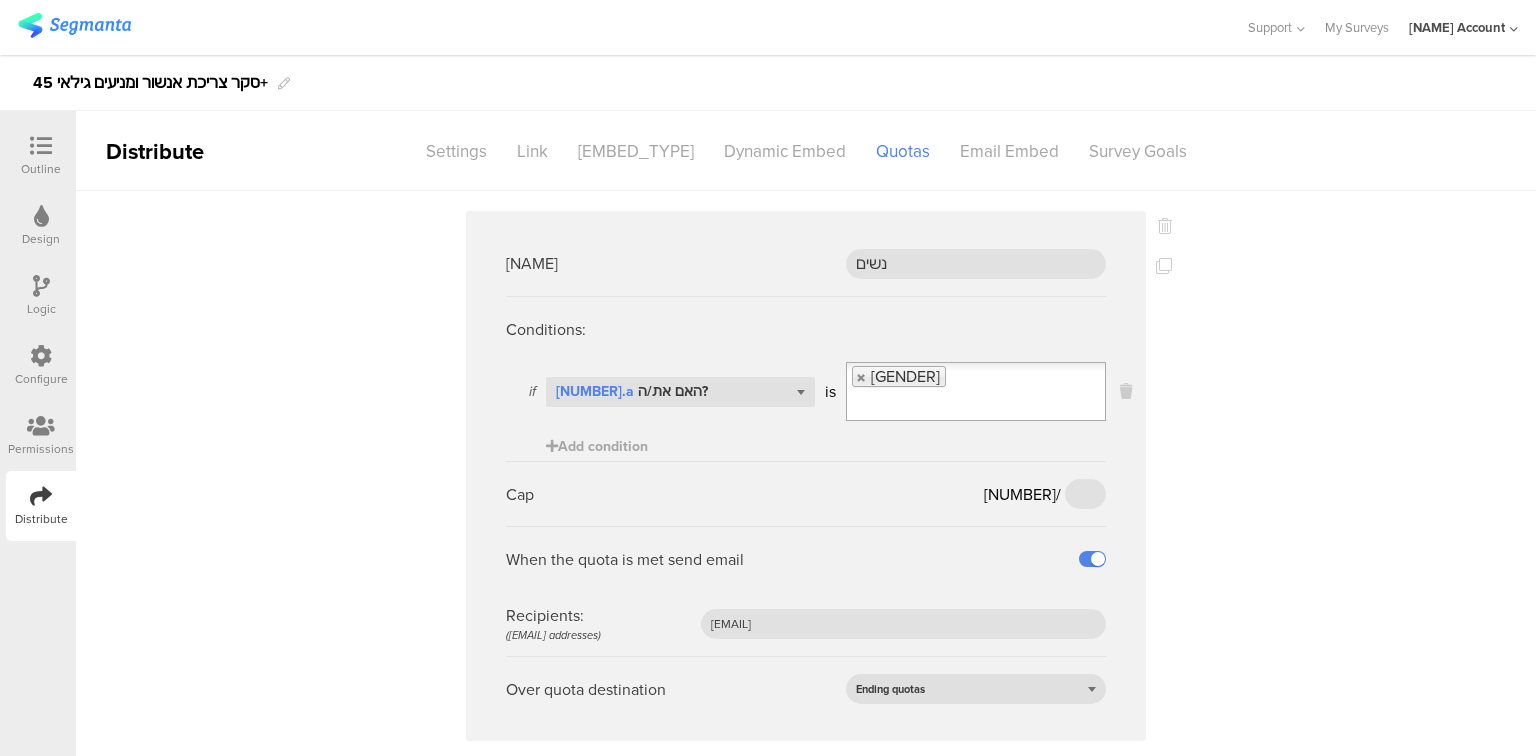 click on "Outline" at bounding box center [41, 169] 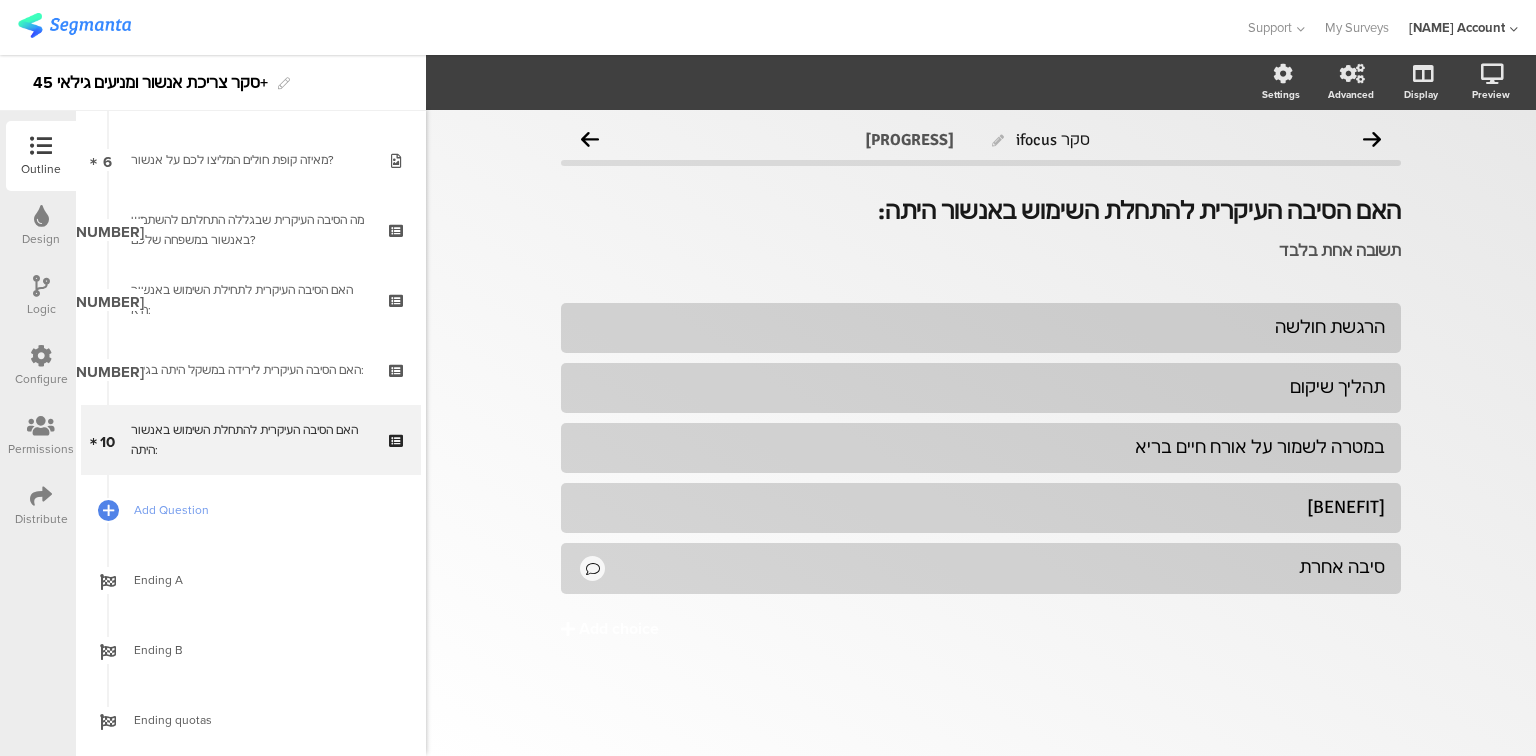 scroll, scrollTop: 422, scrollLeft: 0, axis: vertical 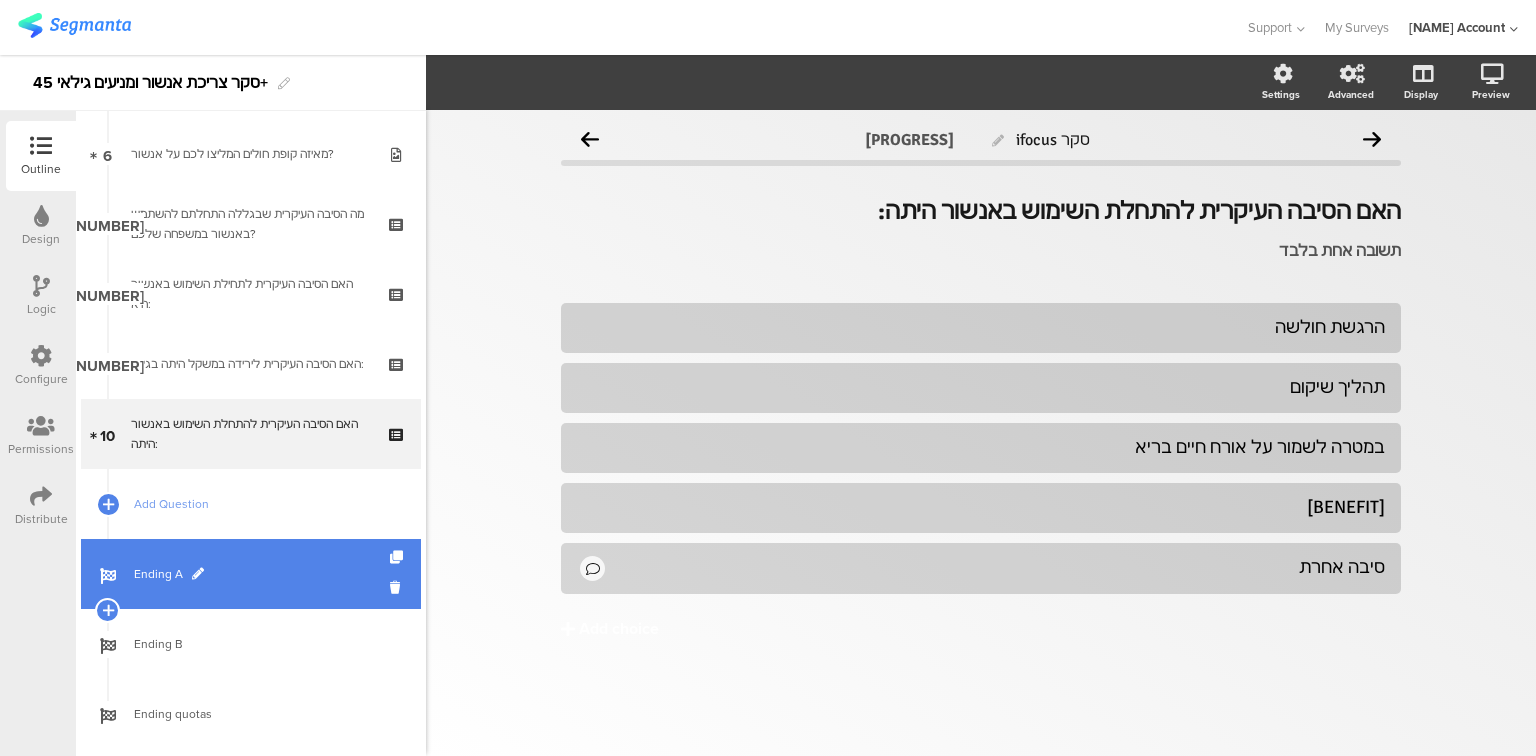 click on "Ending A" at bounding box center (262, 574) 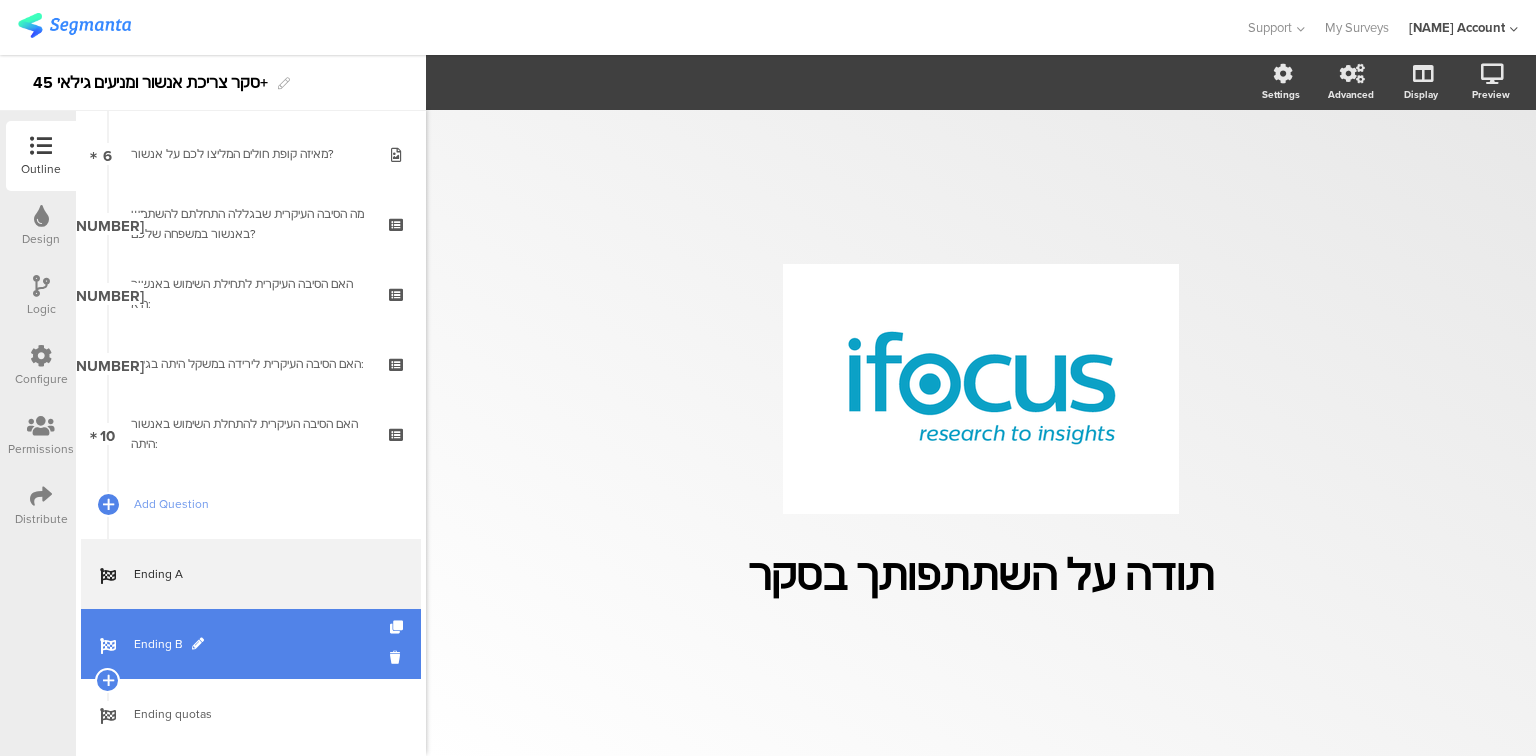 click on "Ending B" at bounding box center [262, 644] 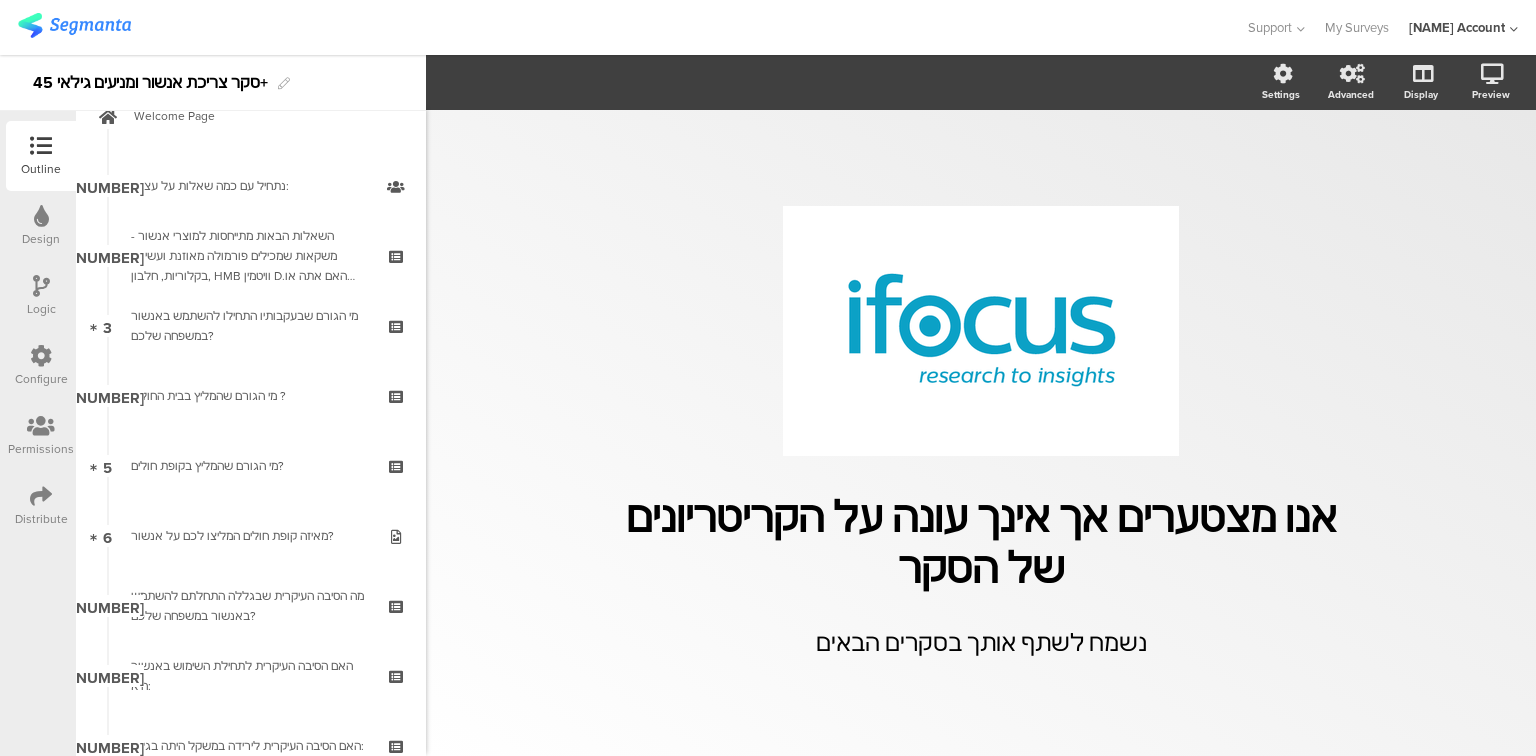 scroll, scrollTop: 0, scrollLeft: 0, axis: both 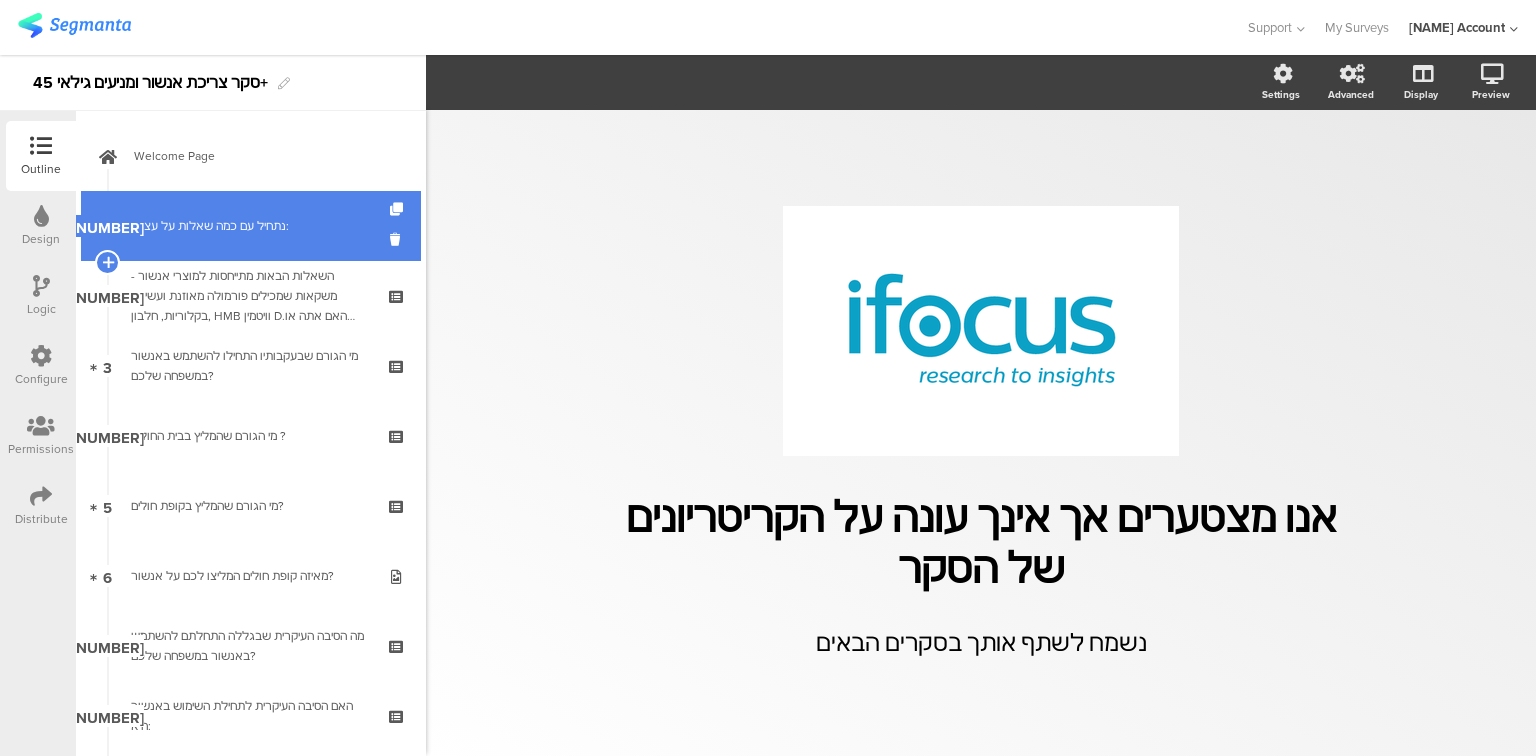 click on "נתחיל עם כמה ﻿שאלות על עצמך:" at bounding box center (250, 226) 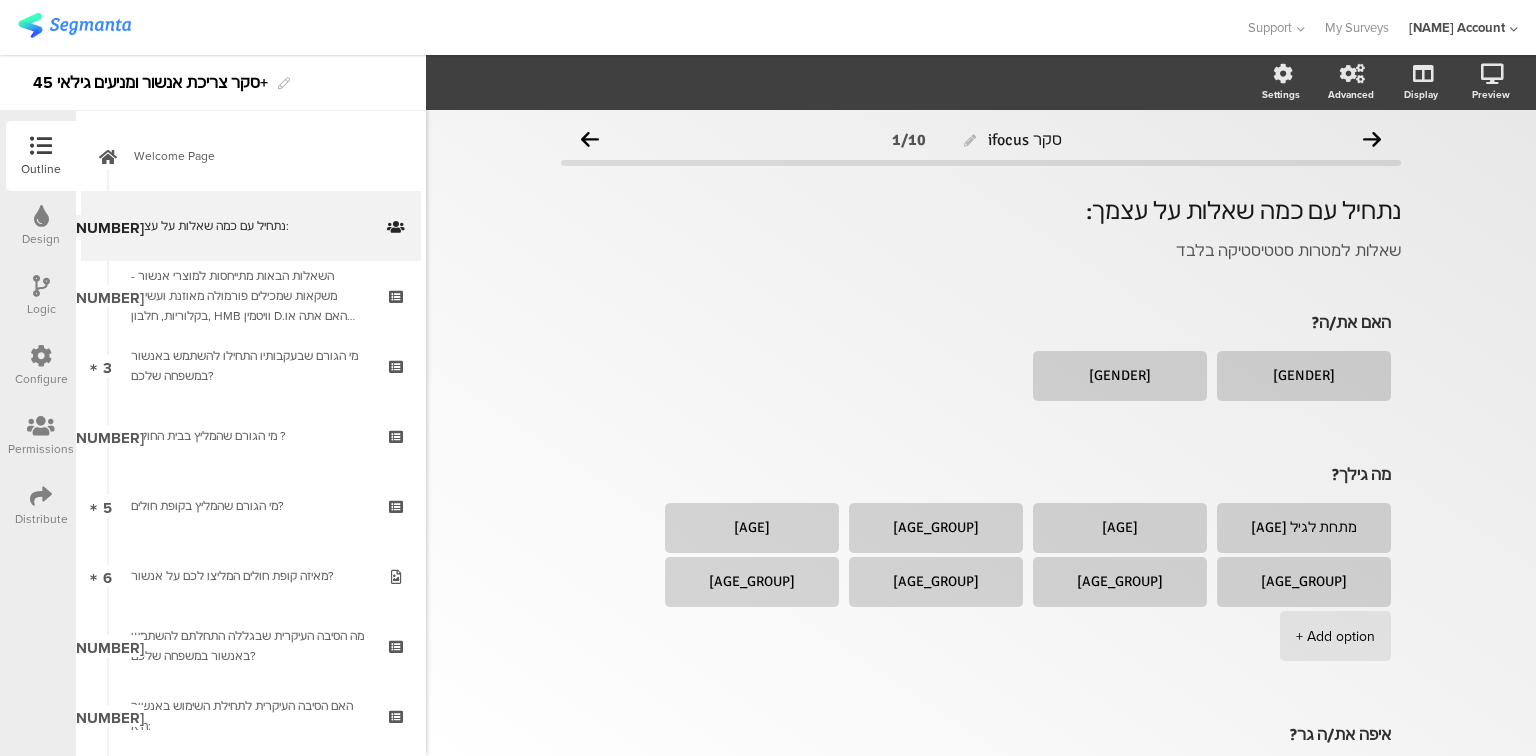 click on "Logic" at bounding box center [41, 309] 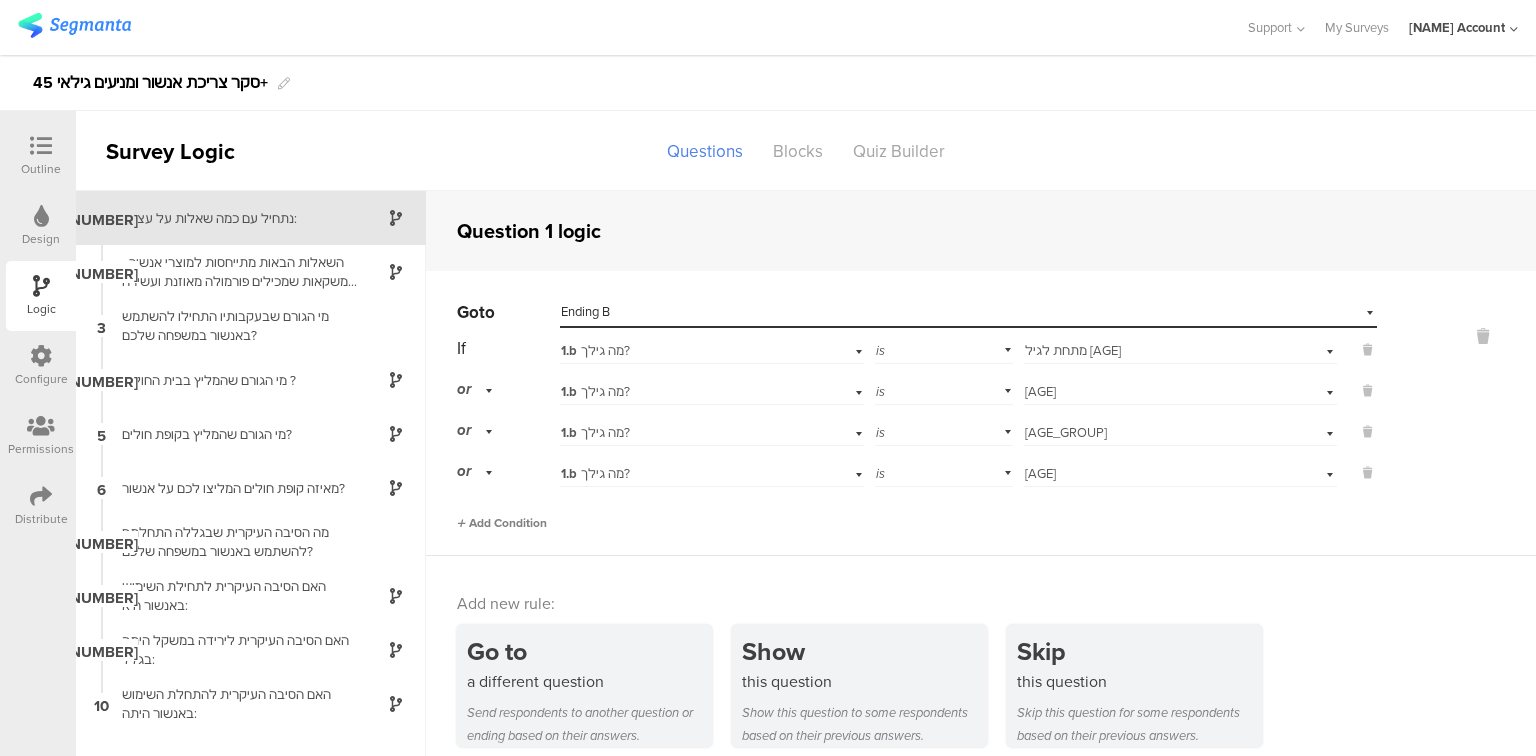 click on "Add Condition" at bounding box center (502, 523) 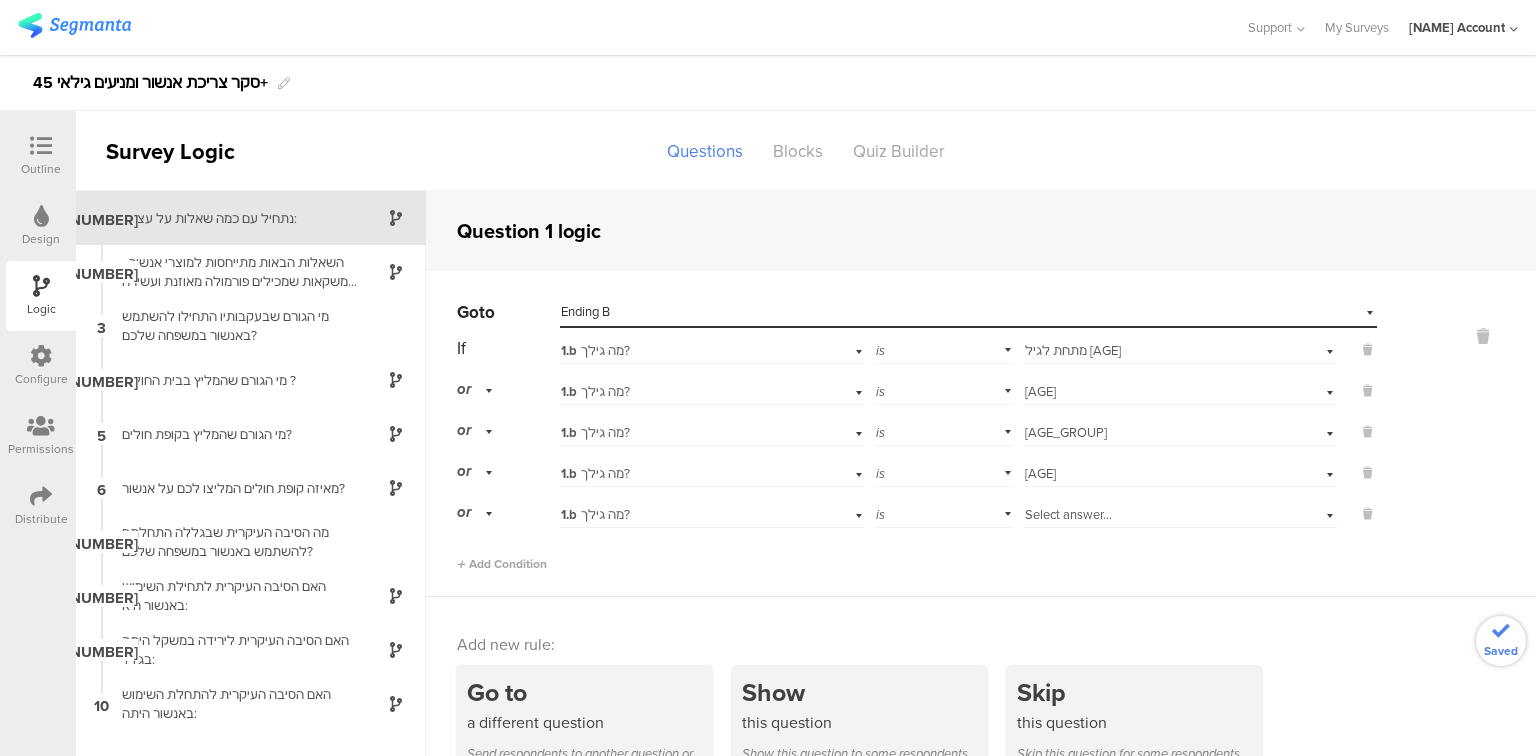 click on "1.b  מה גילך?" at bounding box center [685, 351] 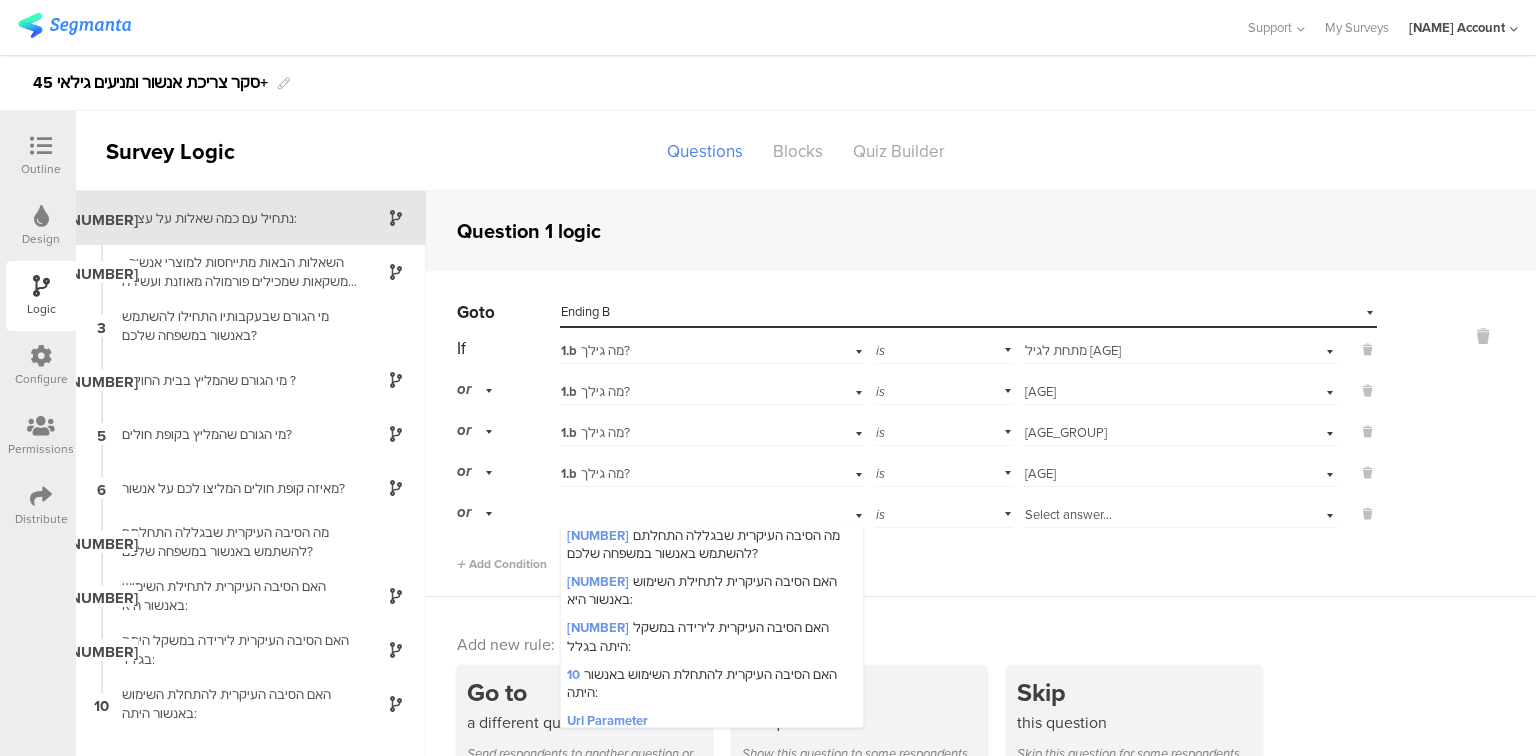 scroll, scrollTop: 0, scrollLeft: 0, axis: both 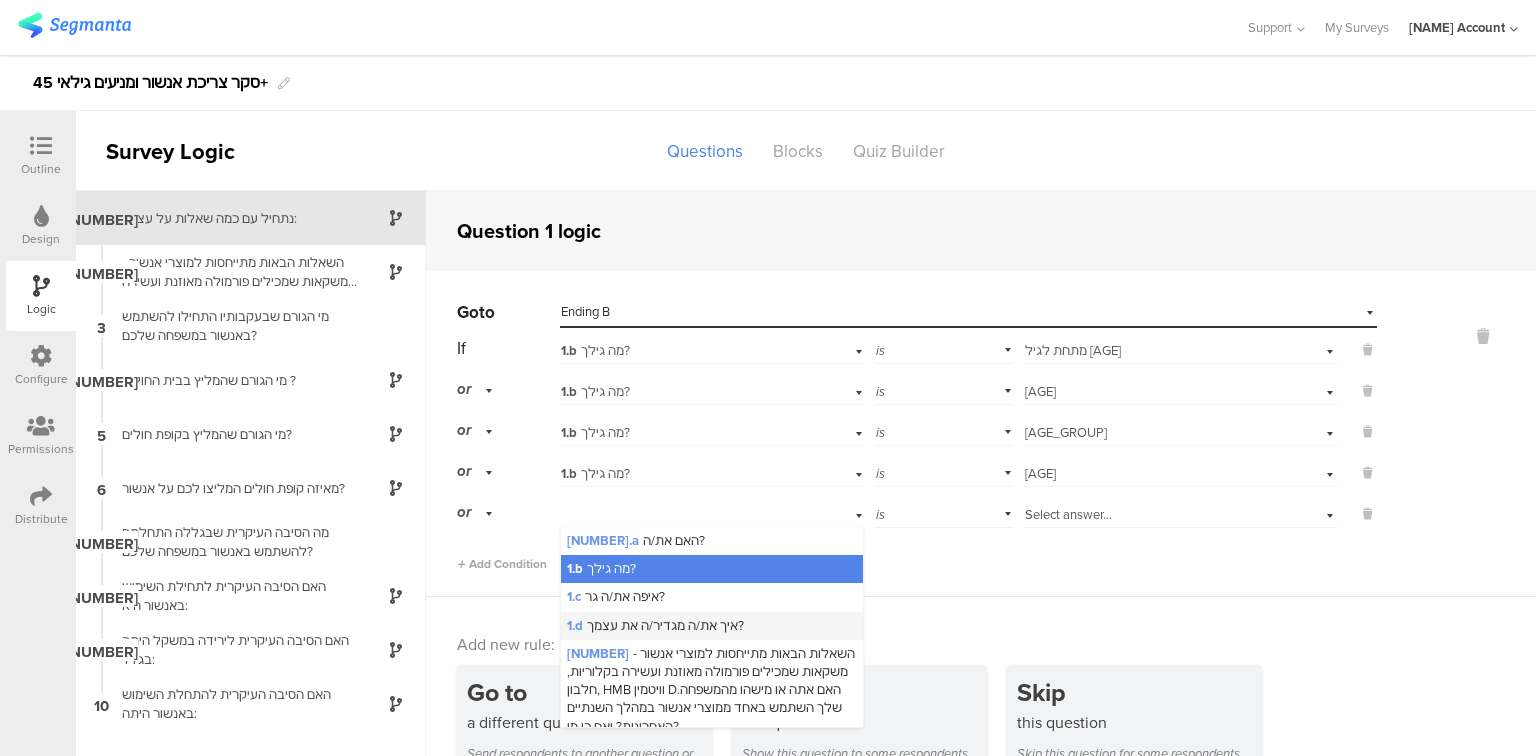click on "1.d  איך את/ה מגדיר/ה את עצמך?" at bounding box center (607, 540) 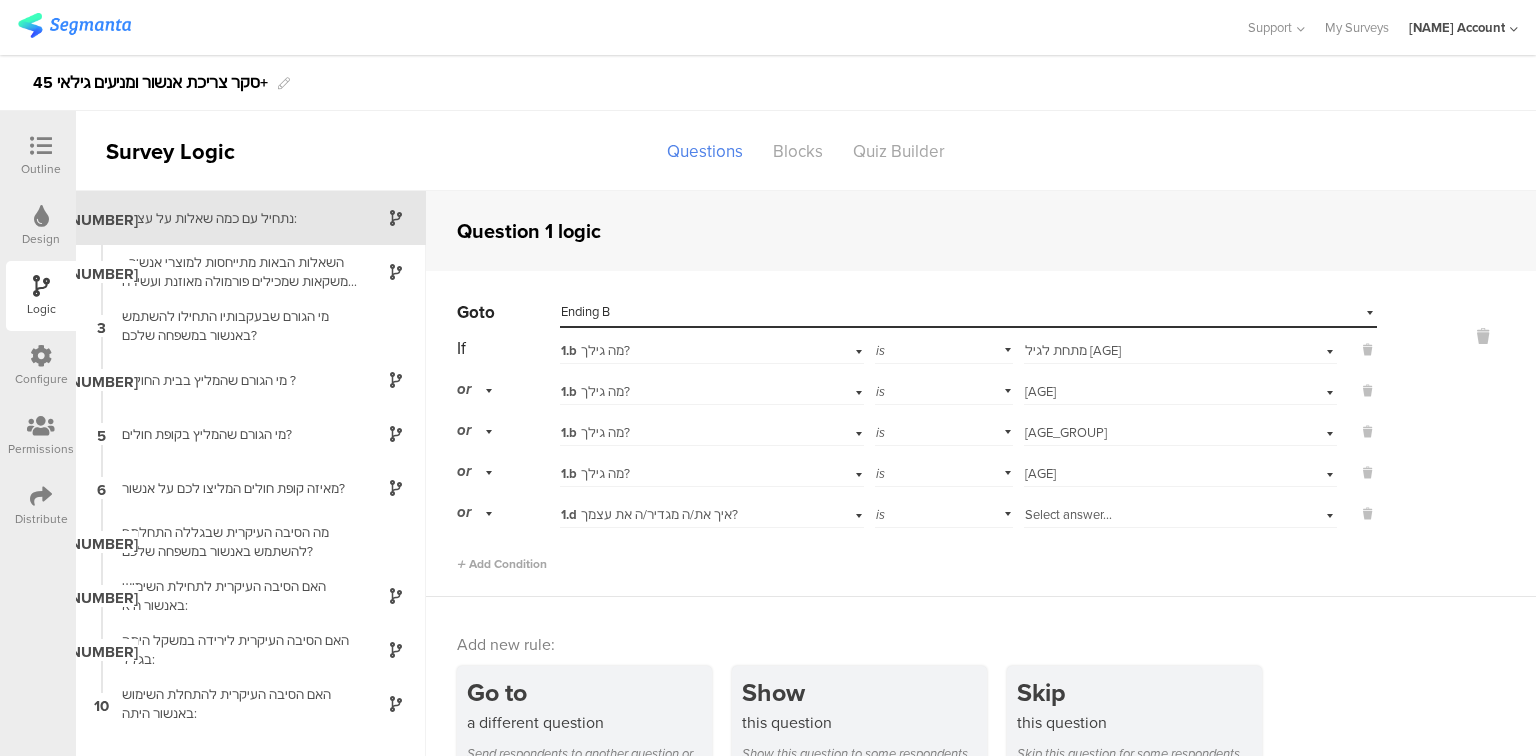 click on "Select answer..." at bounding box center (1154, 515) 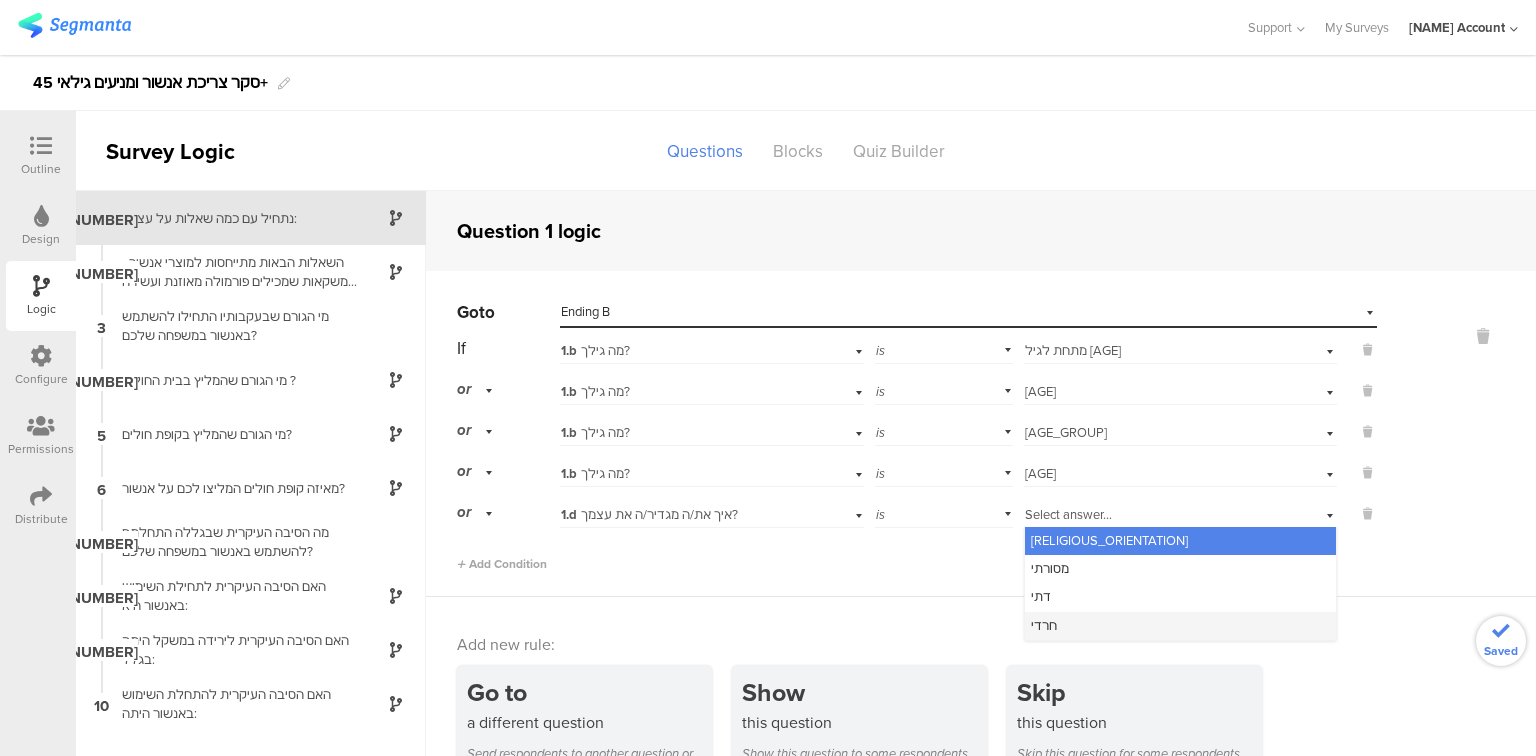 click on "חרדי" at bounding box center [1180, 541] 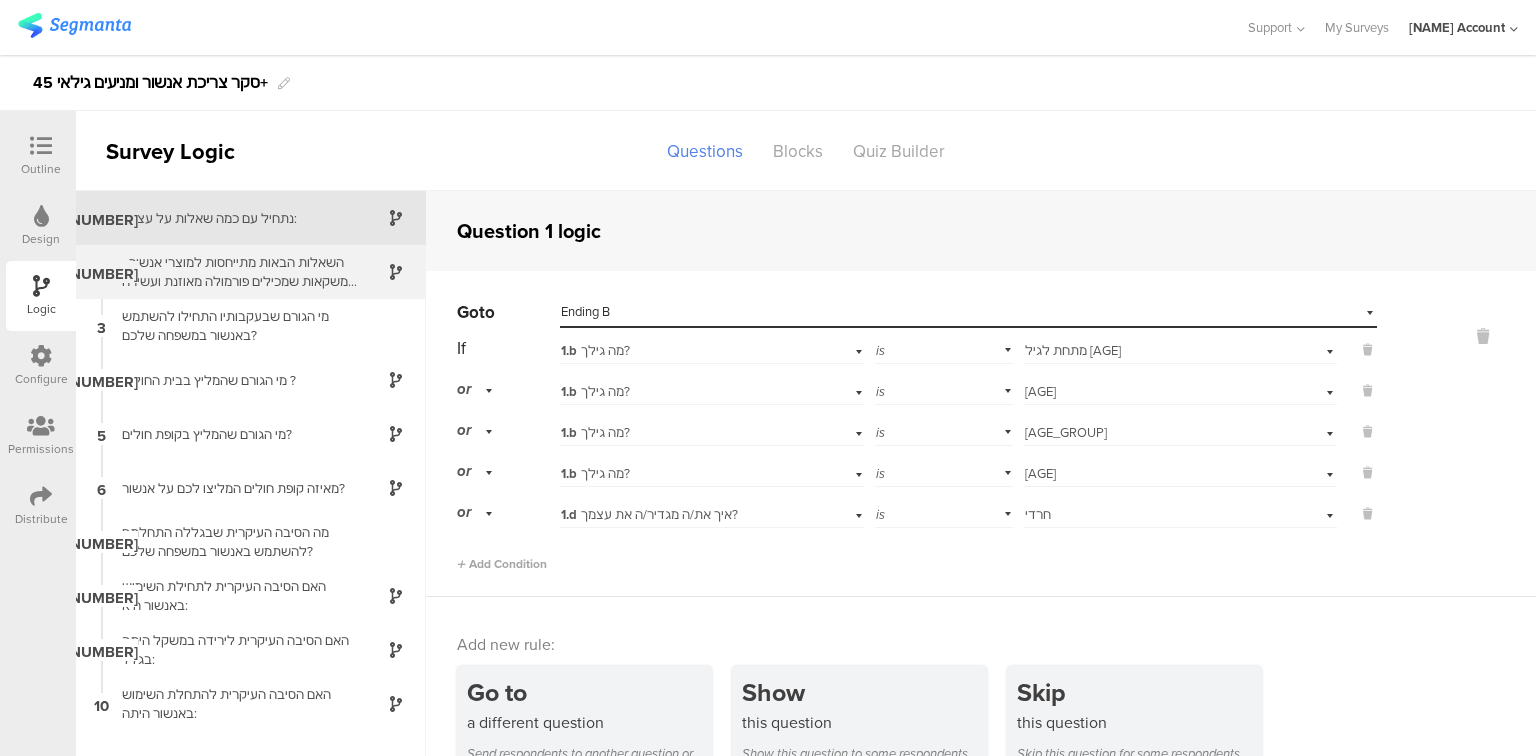 click on "השאלות הבאות מתייחסות למוצרי אנשור - משקאות שמכילים פורמולה מאוזנת ועשירה בקלוריות, חלבון, HMB וויטמין D.האם אתה או מישהו מהמשפחה שלך השתמש באחד ממוצרי אנשור במהלך השנתיים האחרונות? ואם כן מי?" at bounding box center (235, 218) 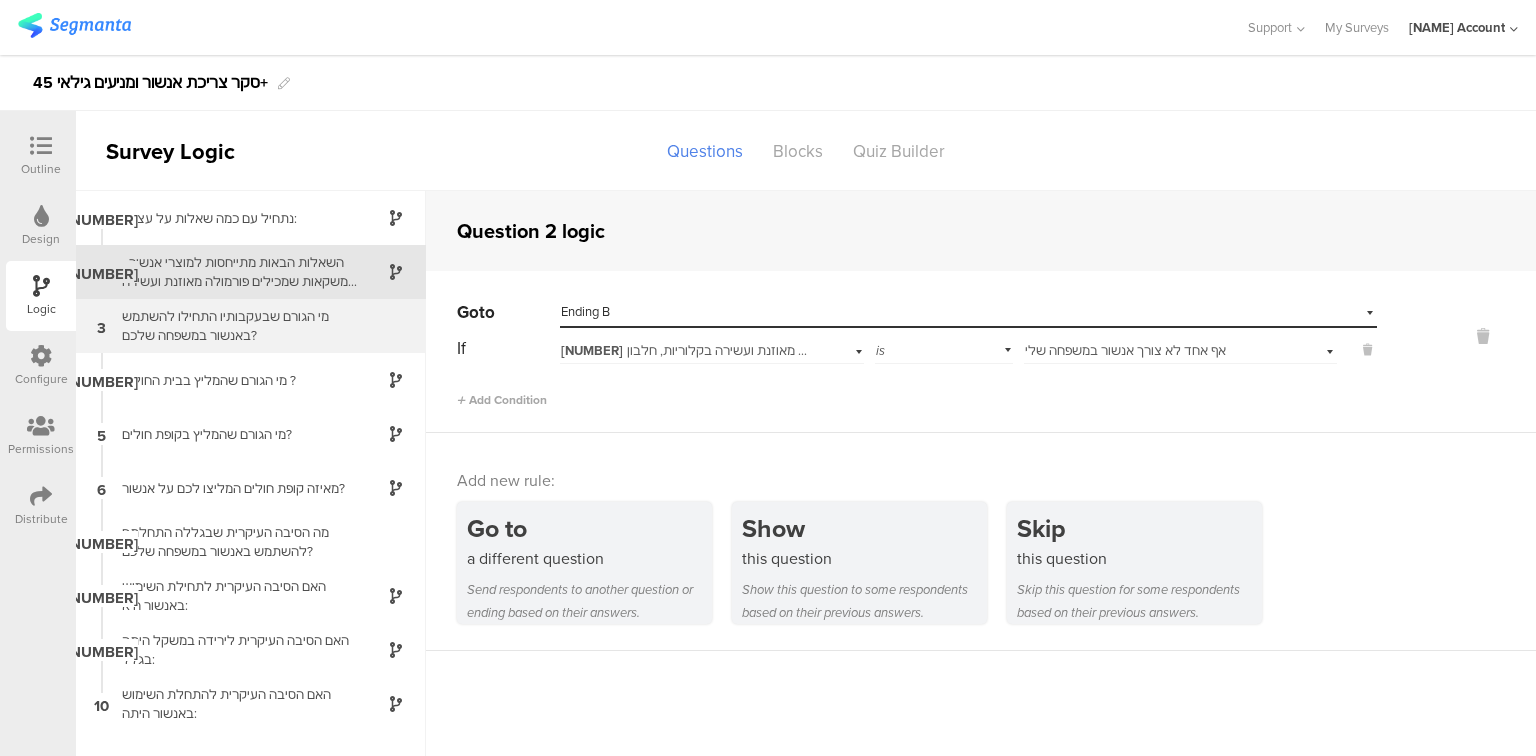 click on "מי הגורם שבעקבותיו התחילו להשתמש באנשור במשפחה שלכם?" at bounding box center (235, 218) 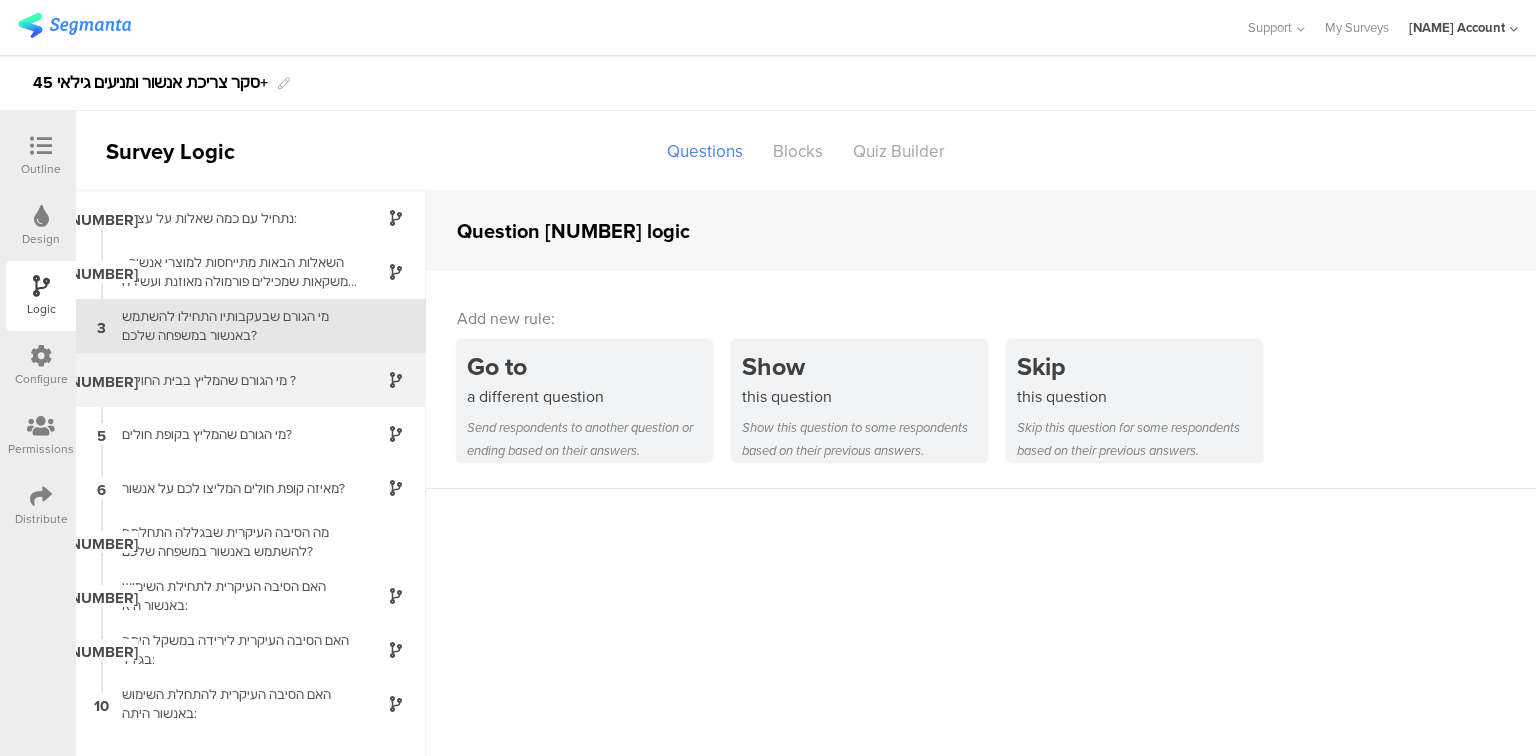 click on "4
מי הגורם שהמליץ בבית החולים ?" at bounding box center [251, 218] 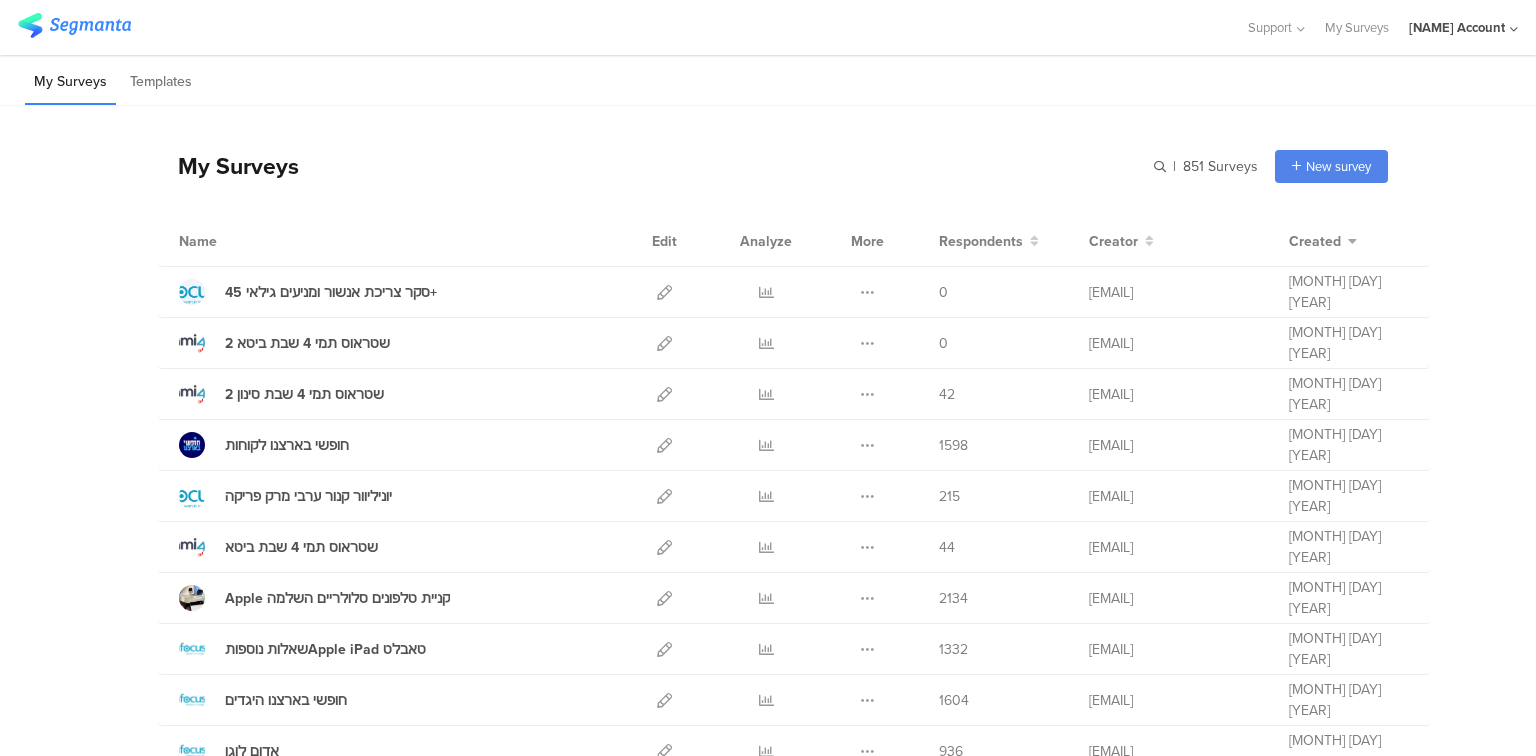 scroll, scrollTop: 0, scrollLeft: 0, axis: both 